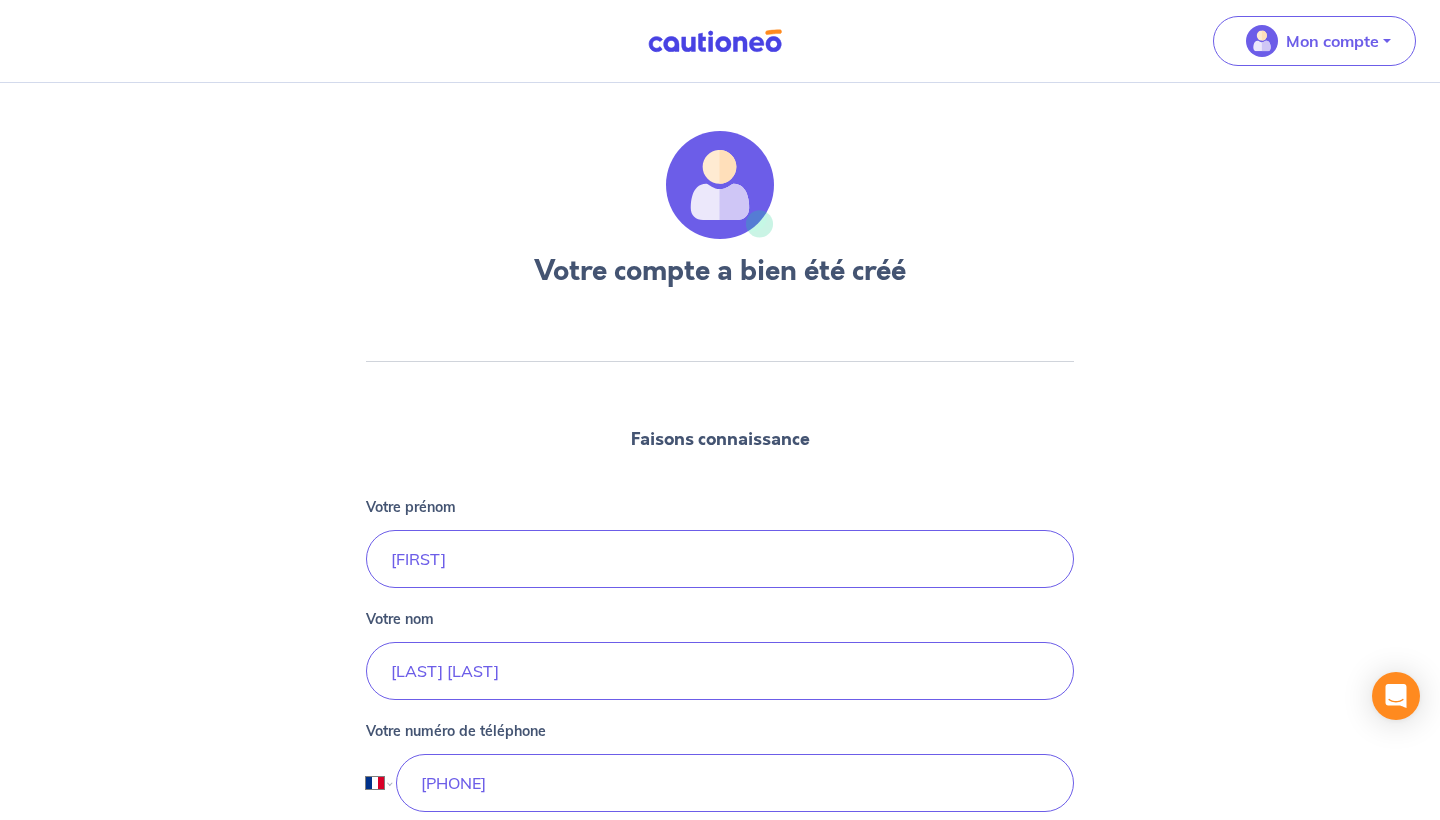 scroll, scrollTop: 0, scrollLeft: 0, axis: both 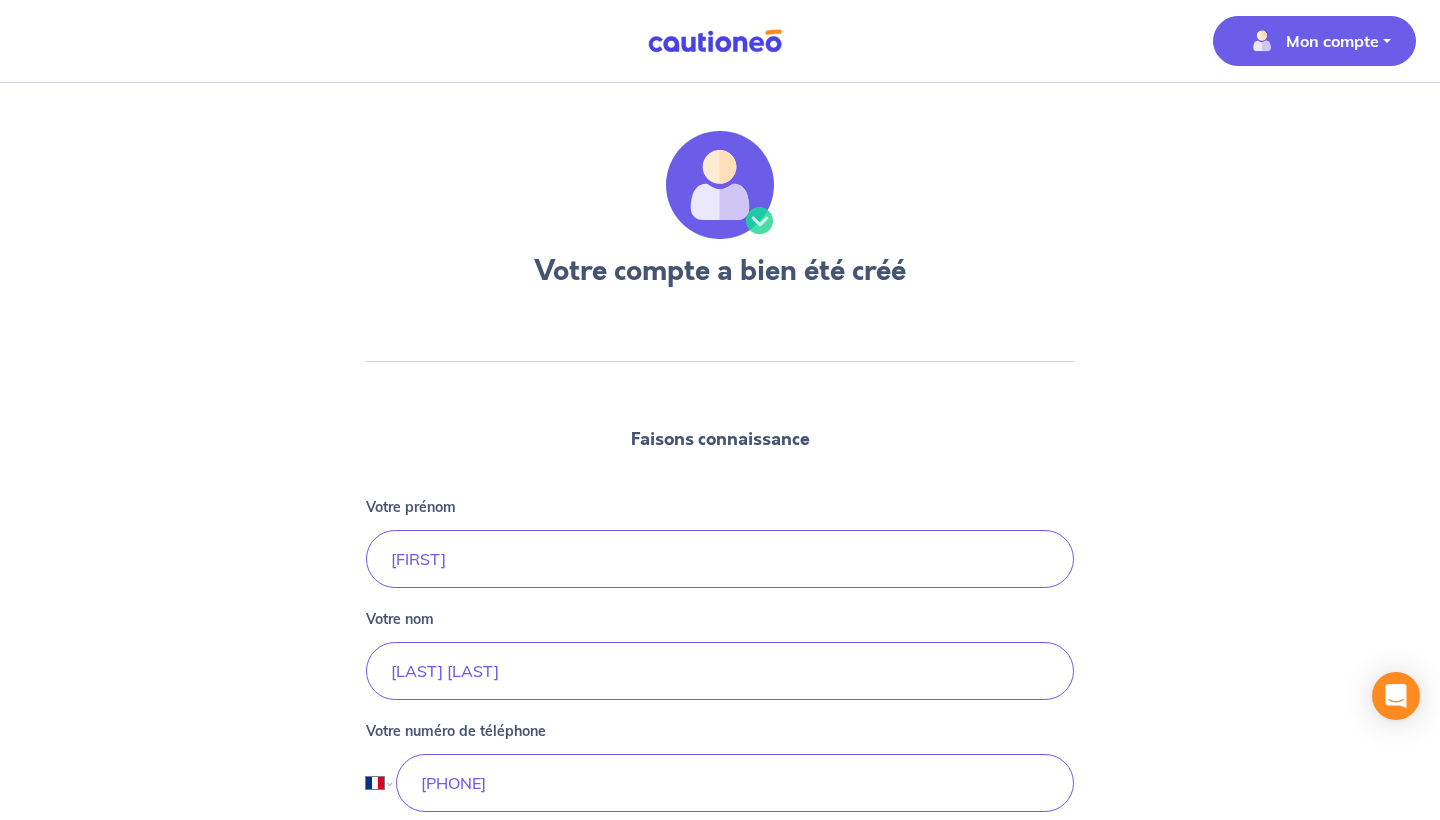 click on "Mon compte" at bounding box center (1314, 41) 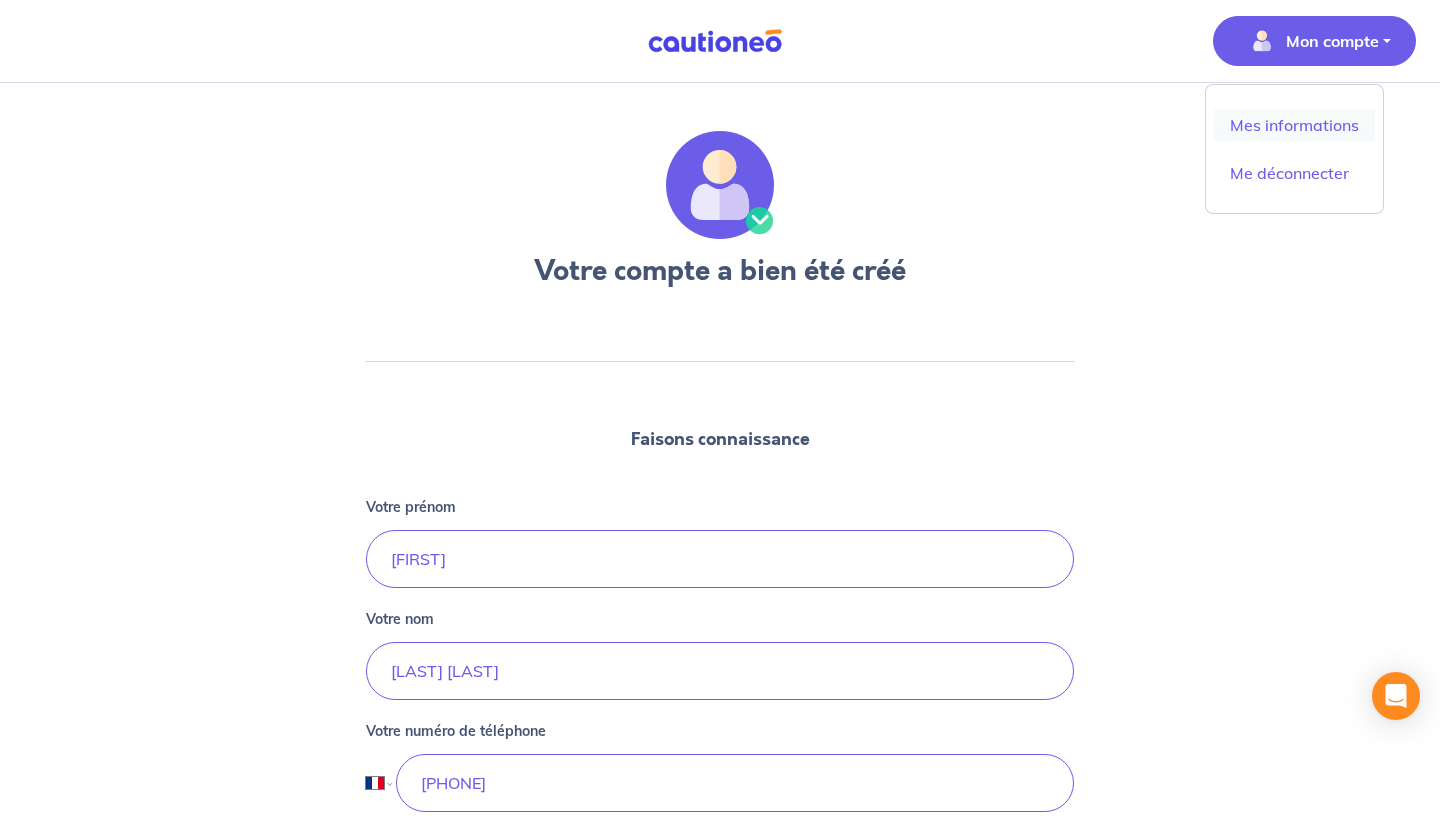 click on "Mes informations" at bounding box center [1294, 125] 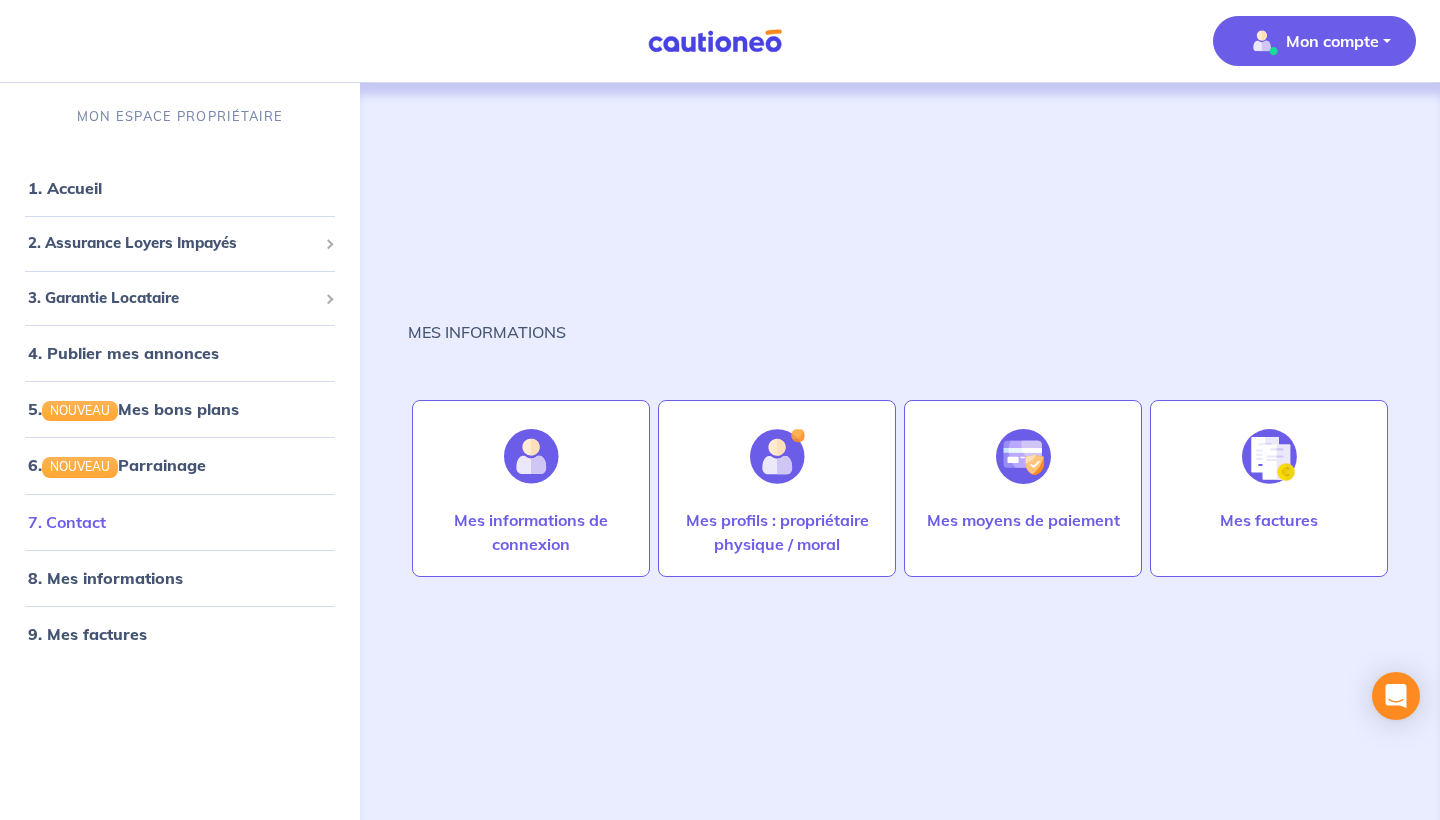 click on "7. Contact" at bounding box center [67, 522] 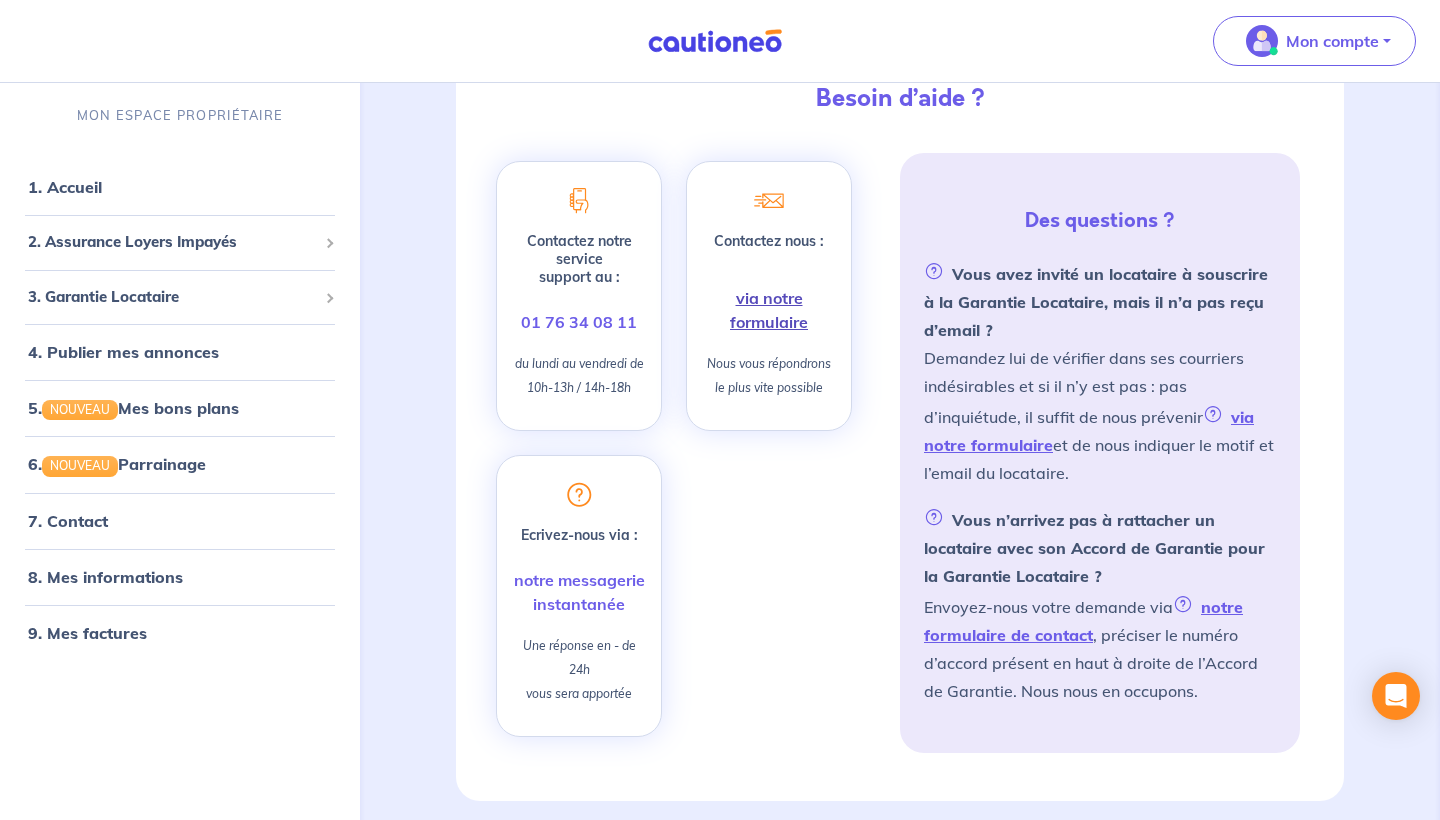 scroll, scrollTop: 314, scrollLeft: 0, axis: vertical 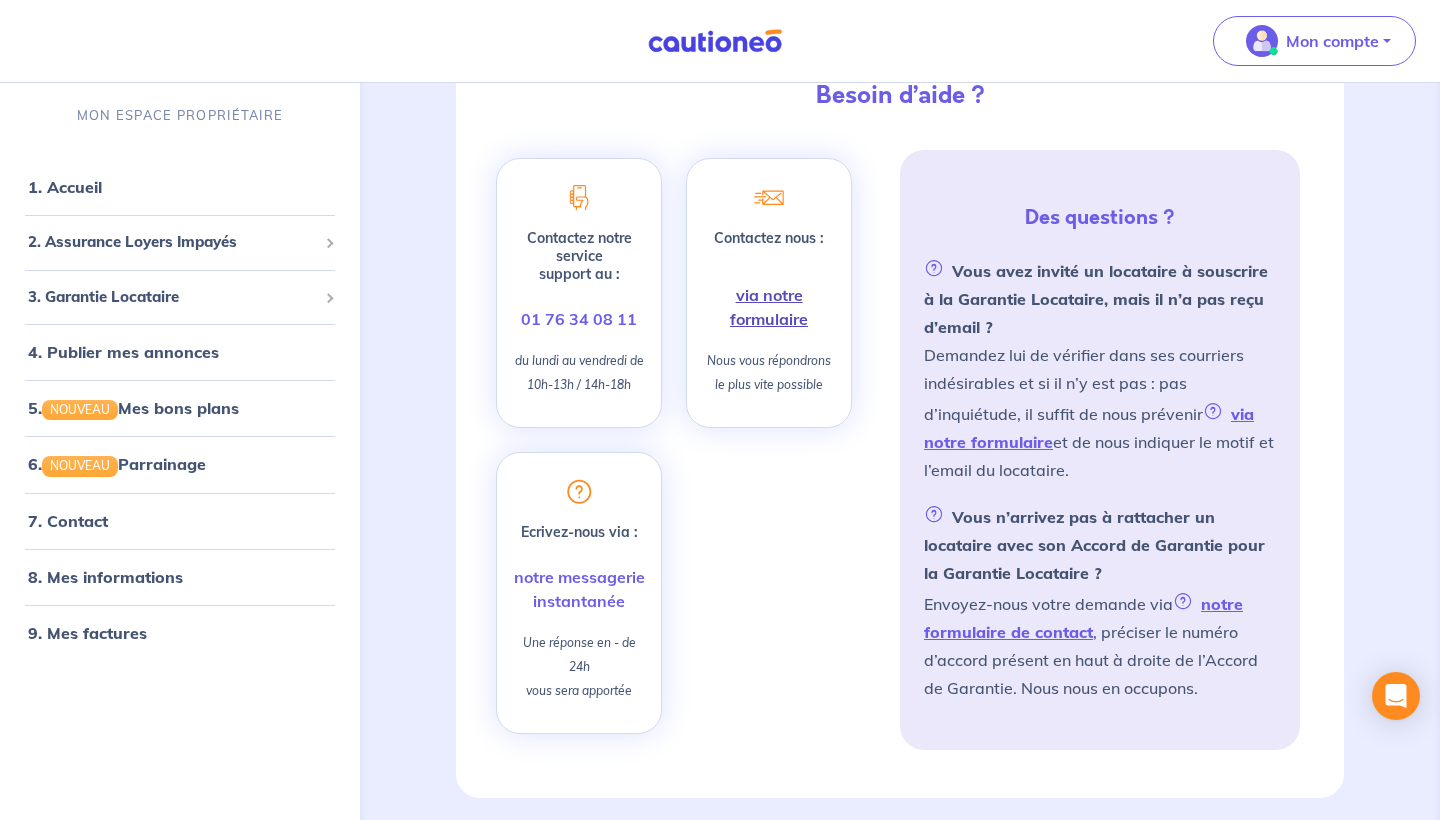 click on "via notre formulaire" at bounding box center (769, 307) 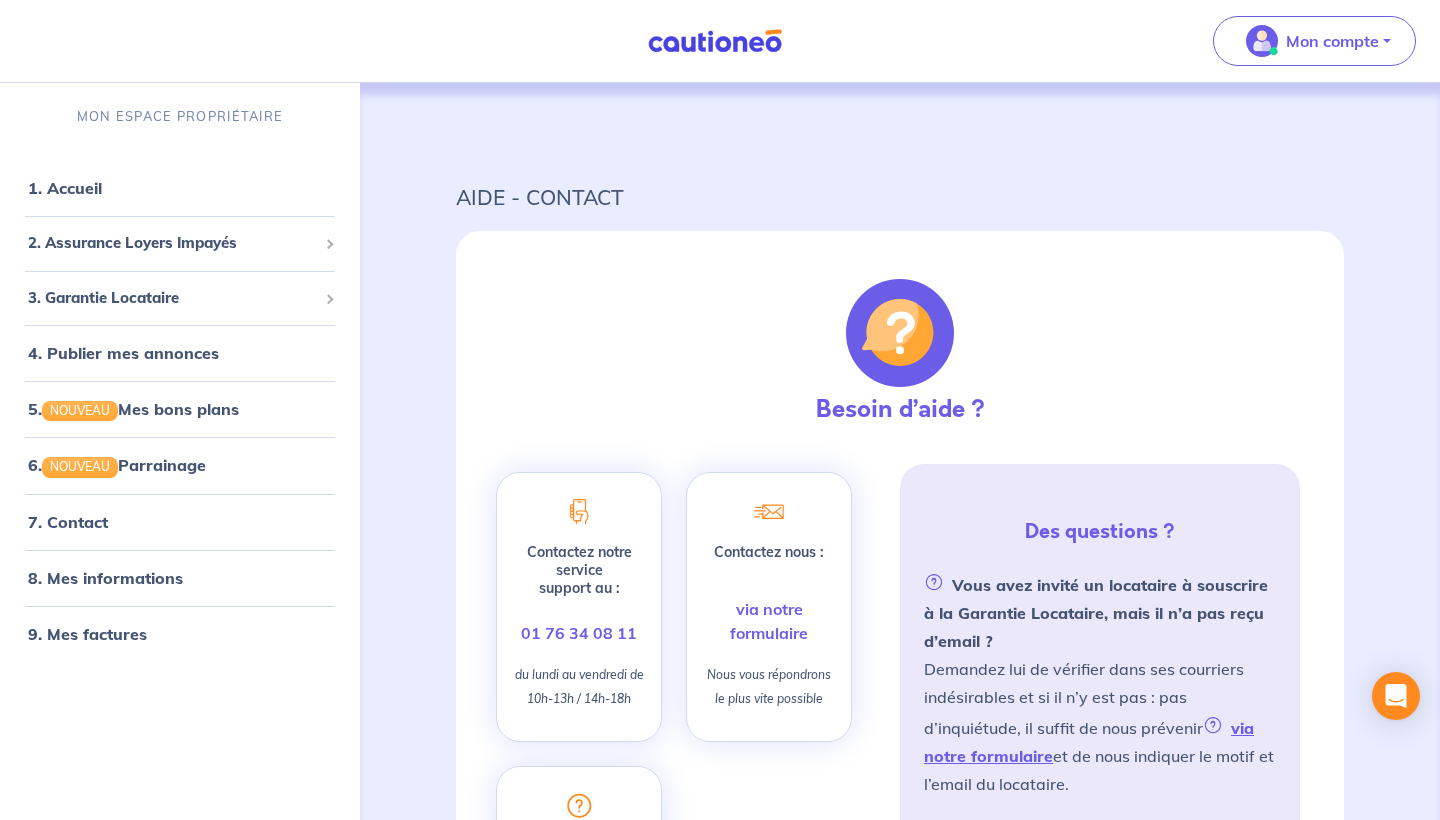 scroll, scrollTop: 0, scrollLeft: 0, axis: both 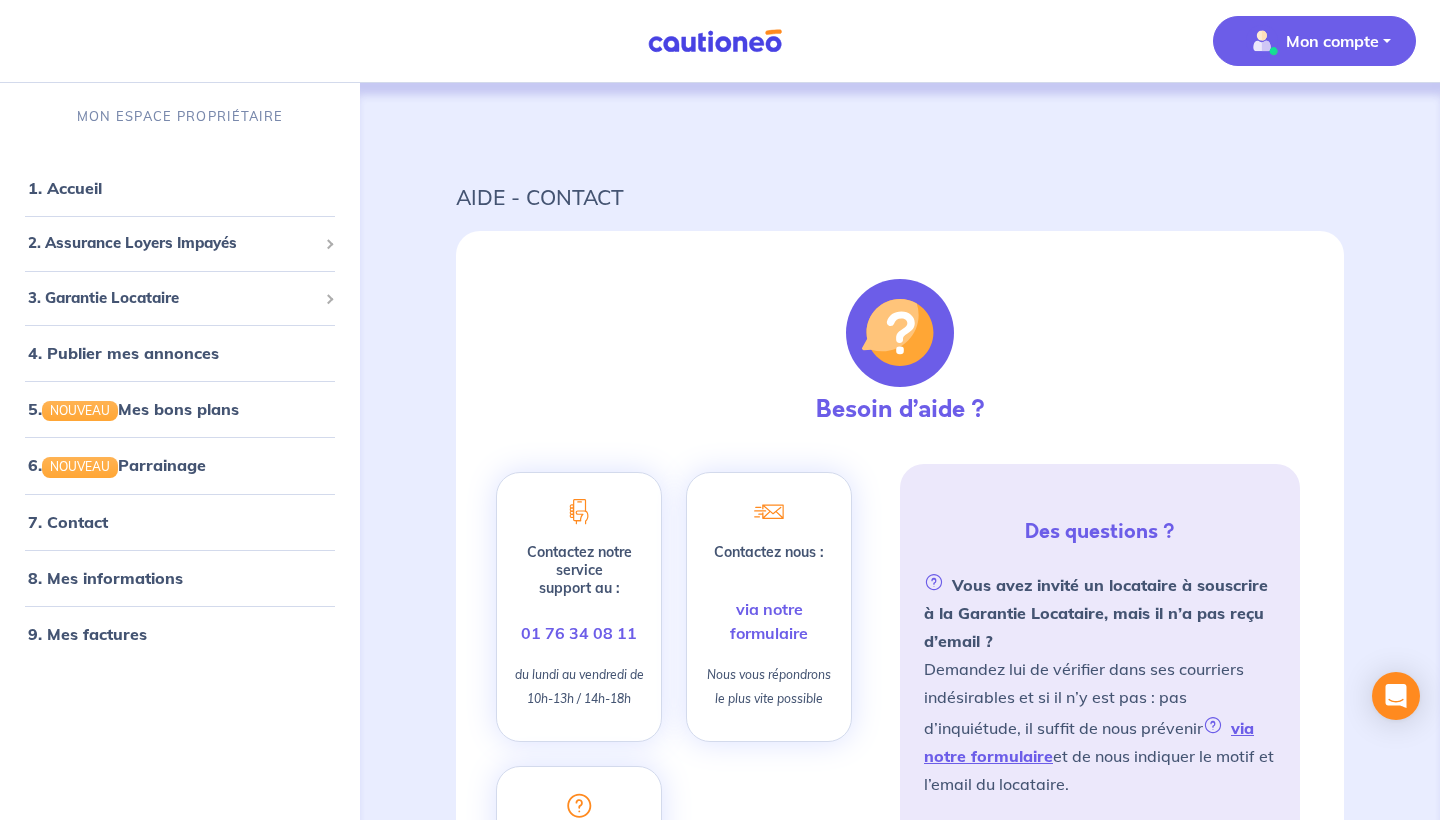 click on "Mon compte" at bounding box center [1332, 41] 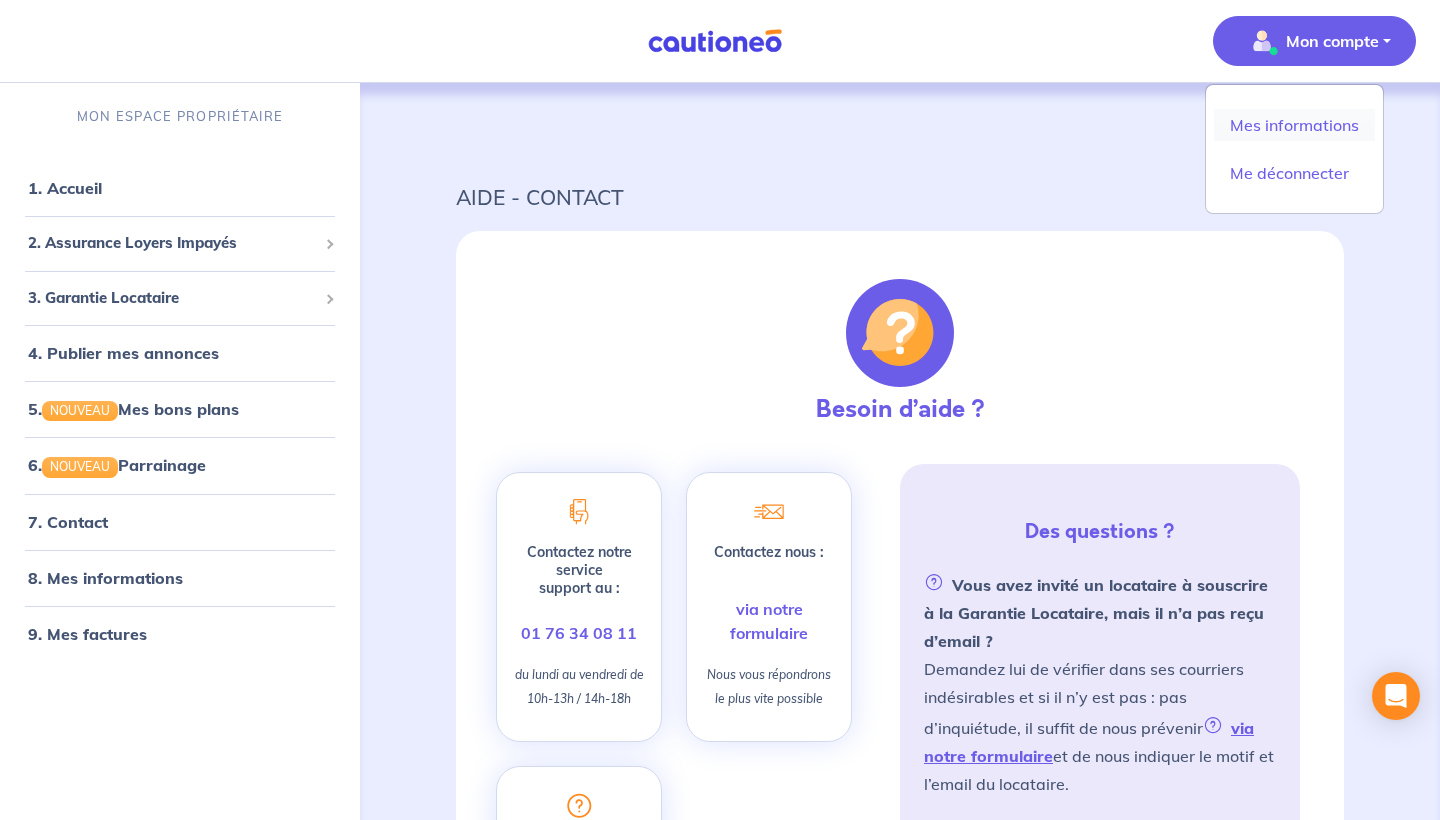 click on "Mes informations" at bounding box center (1294, 125) 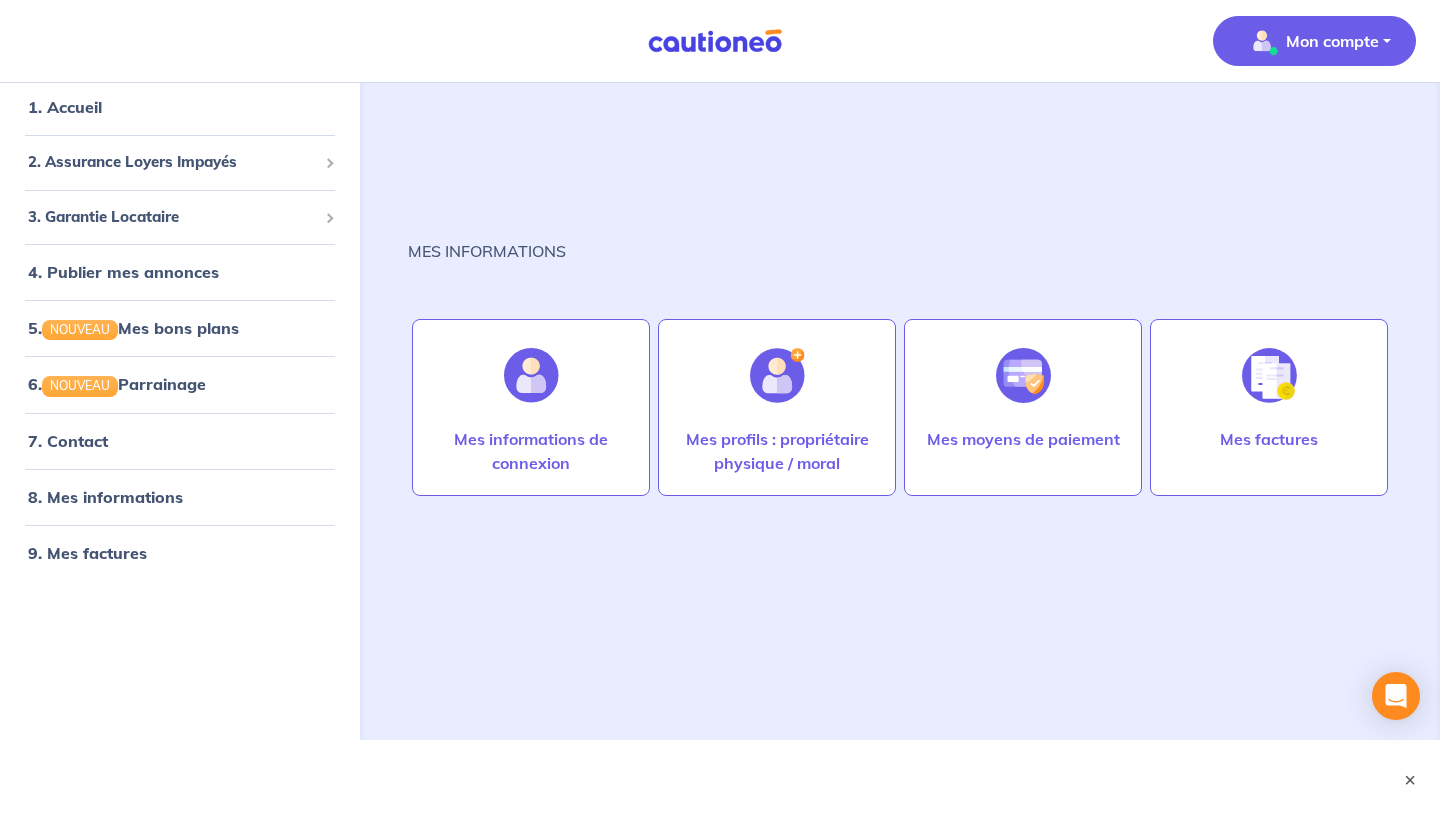 scroll, scrollTop: 81, scrollLeft: 0, axis: vertical 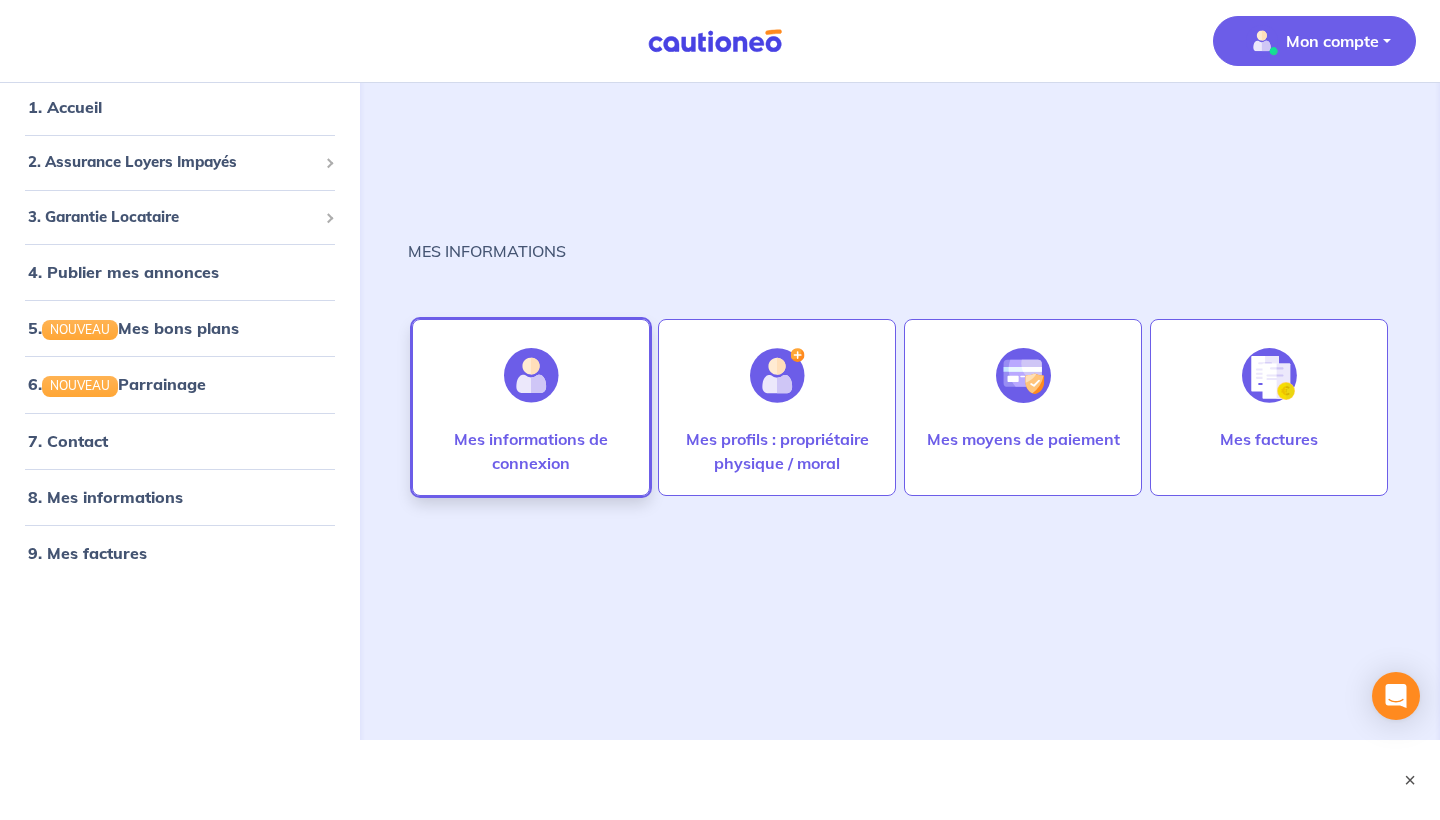 click on "Mes informations de connexion" at bounding box center [531, 407] 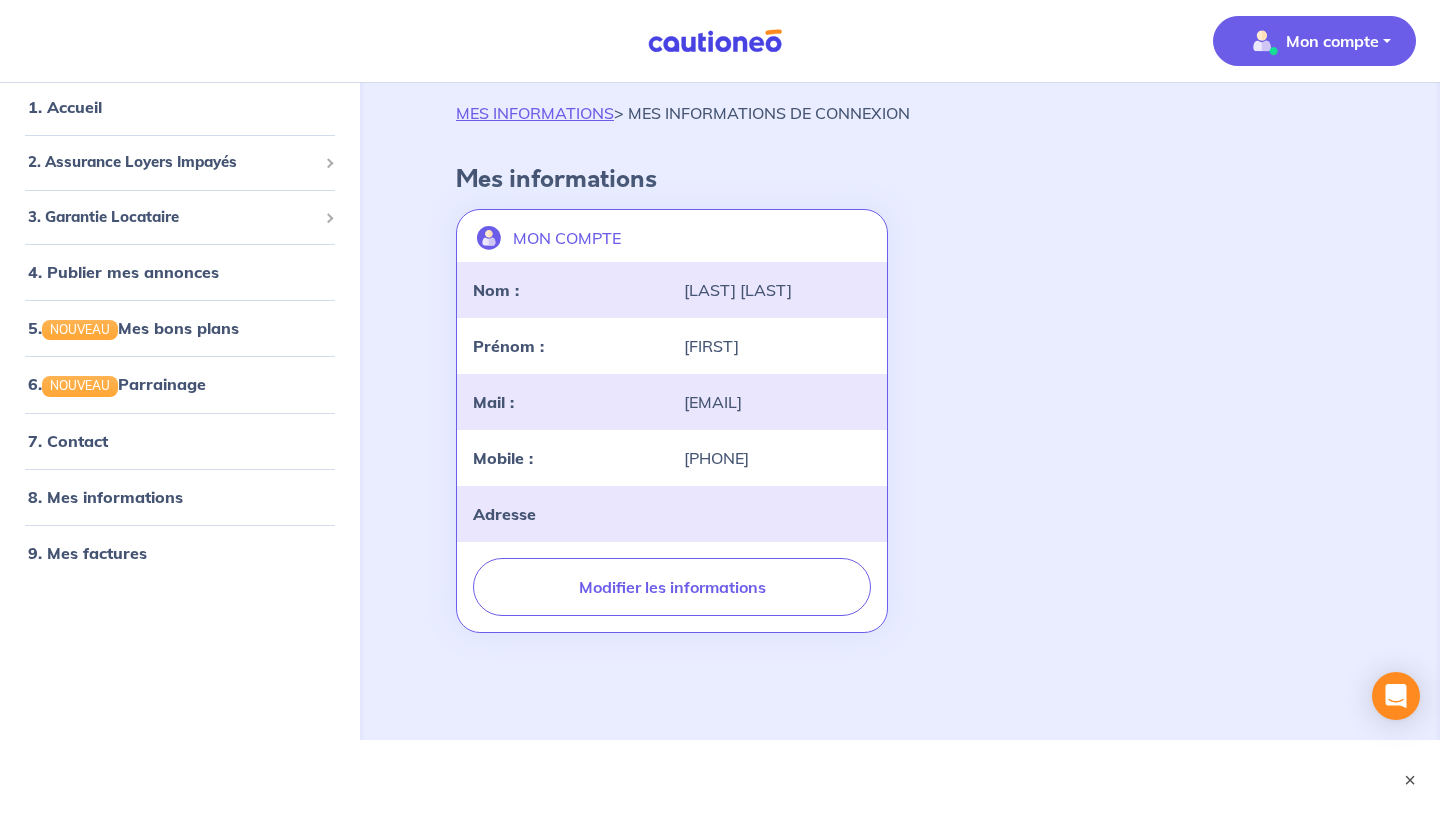 scroll, scrollTop: 0, scrollLeft: 0, axis: both 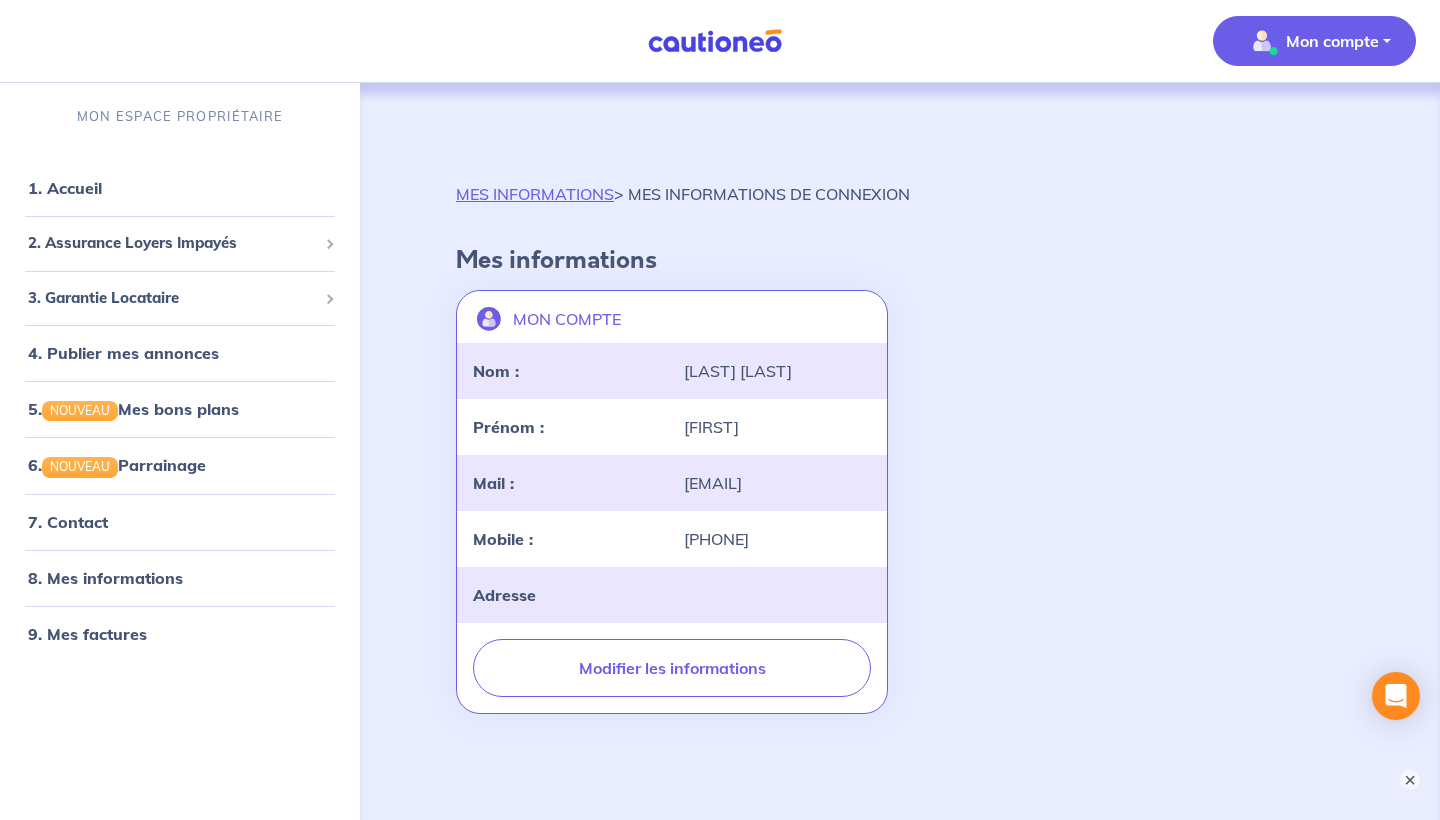 click on "MON COMPTE landlord-id [TOKEN] Nom : [LAST][LAST] Prénom : [FIRST] Mail : [EMAIL] Mobile : [PHONE] Adresse Modifier les informations" at bounding box center (900, 502) 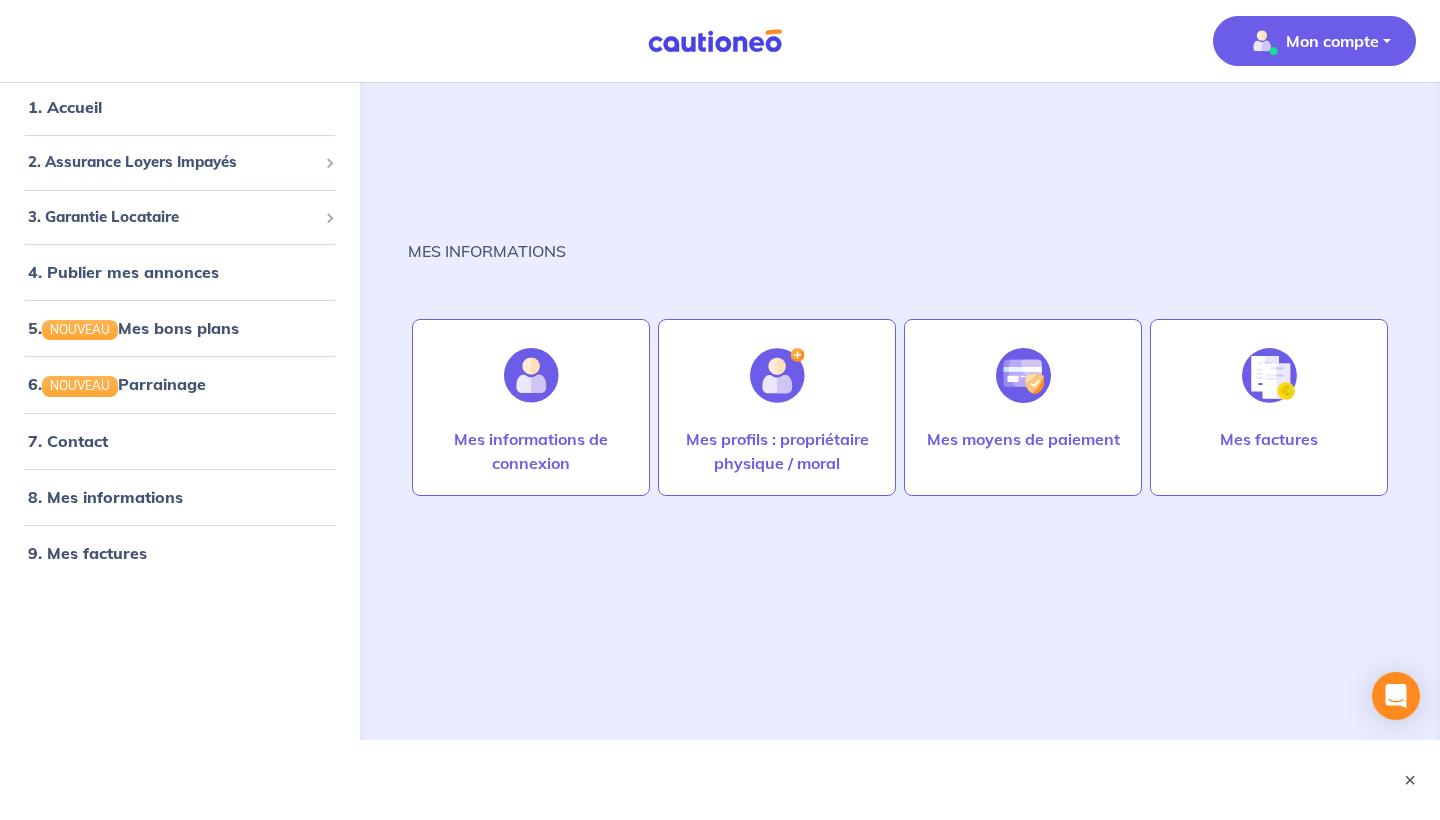 scroll, scrollTop: 0, scrollLeft: 0, axis: both 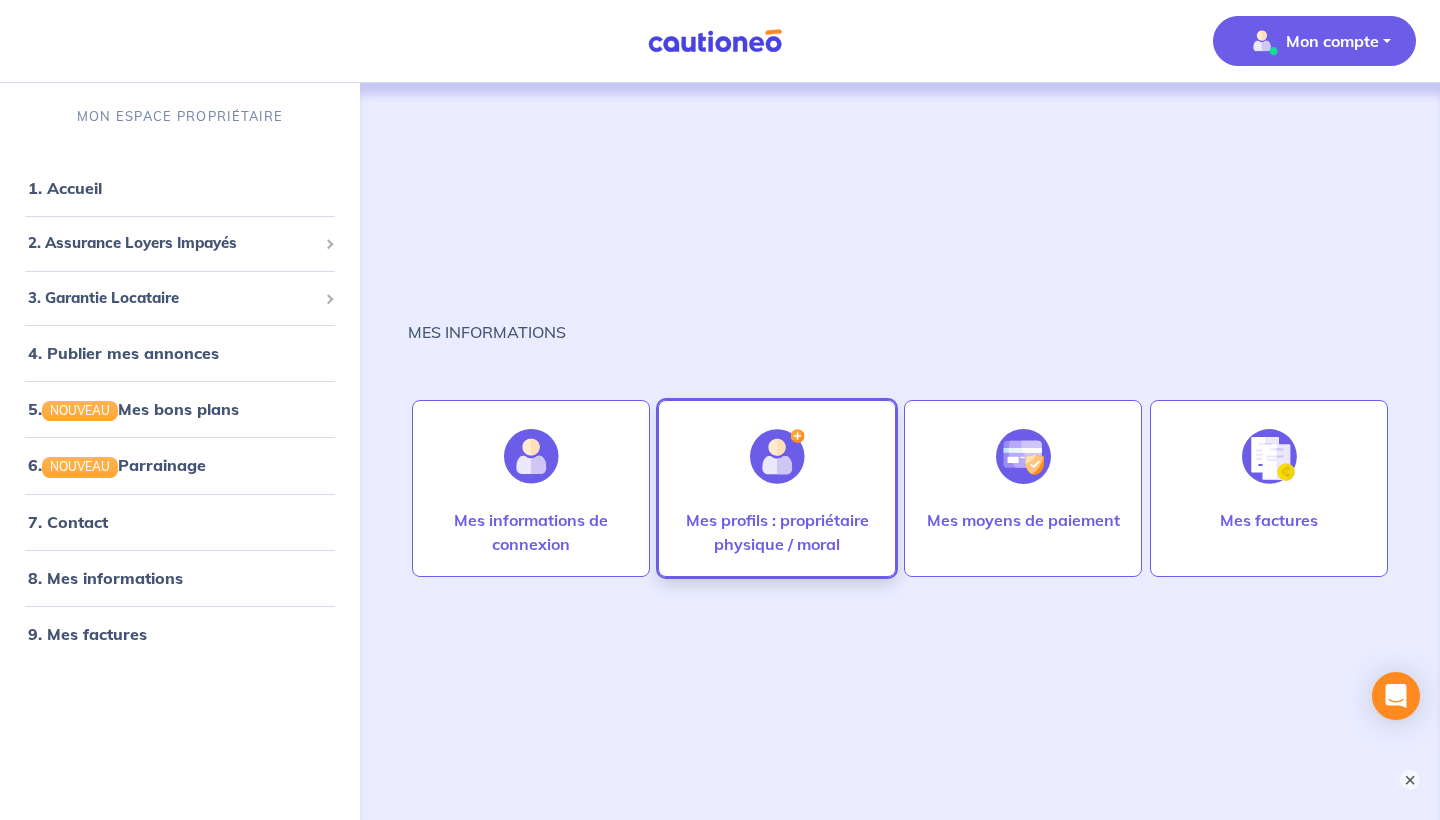 click on "Mes profils : propriétaire physique / moral" at bounding box center (531, 532) 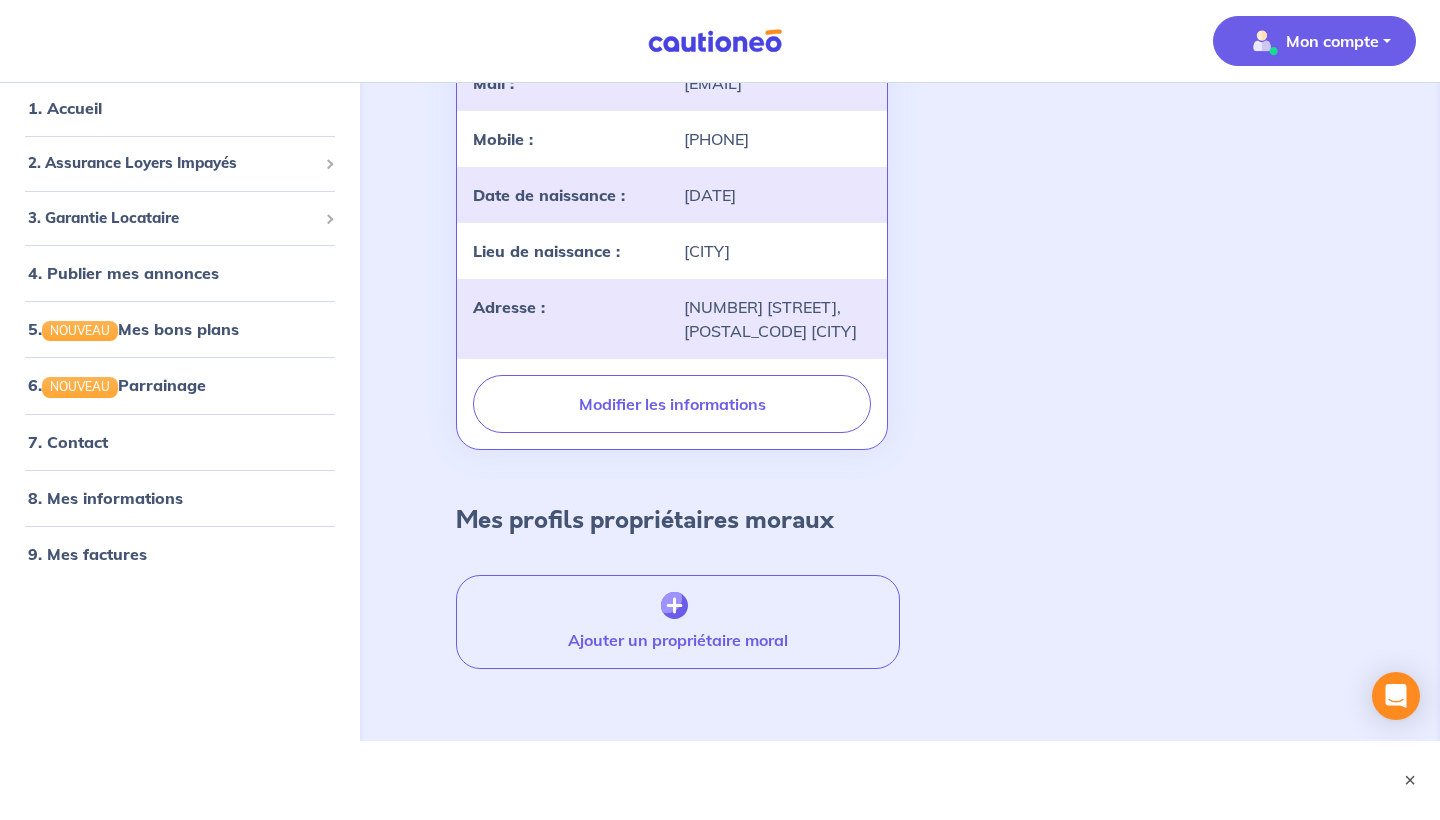 scroll, scrollTop: 389, scrollLeft: 0, axis: vertical 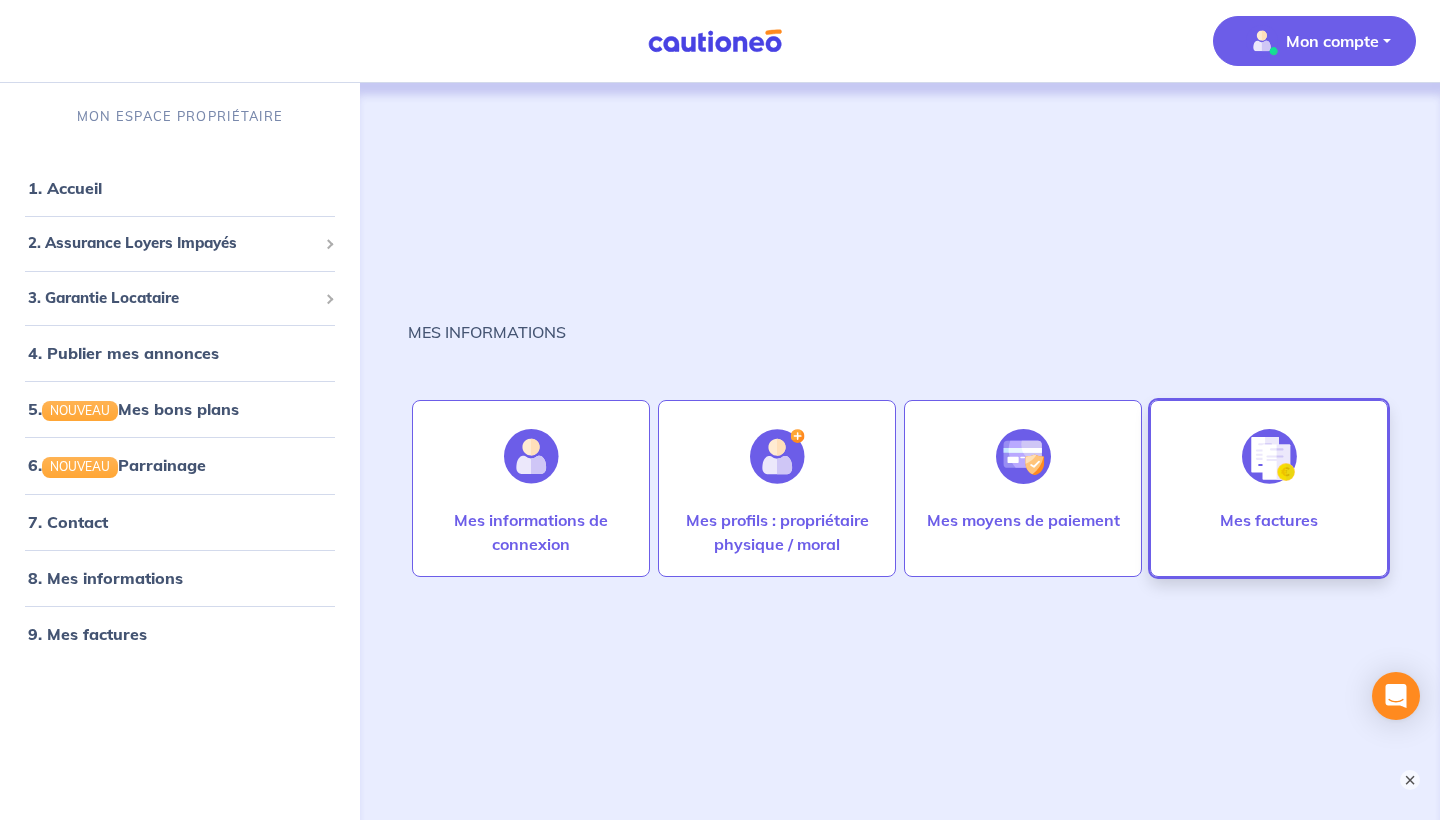 click at bounding box center [531, 456] 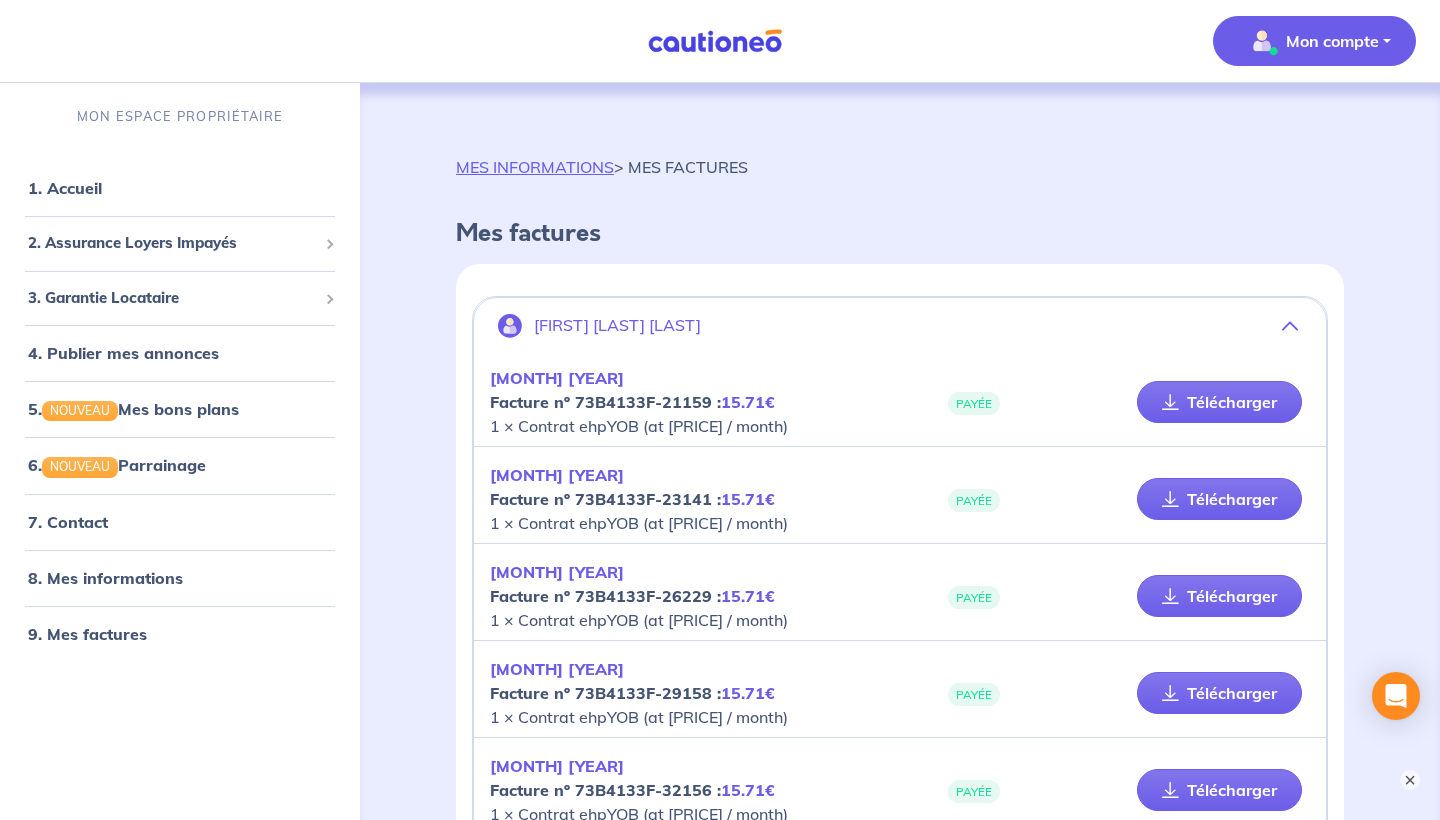 scroll, scrollTop: 0, scrollLeft: 0, axis: both 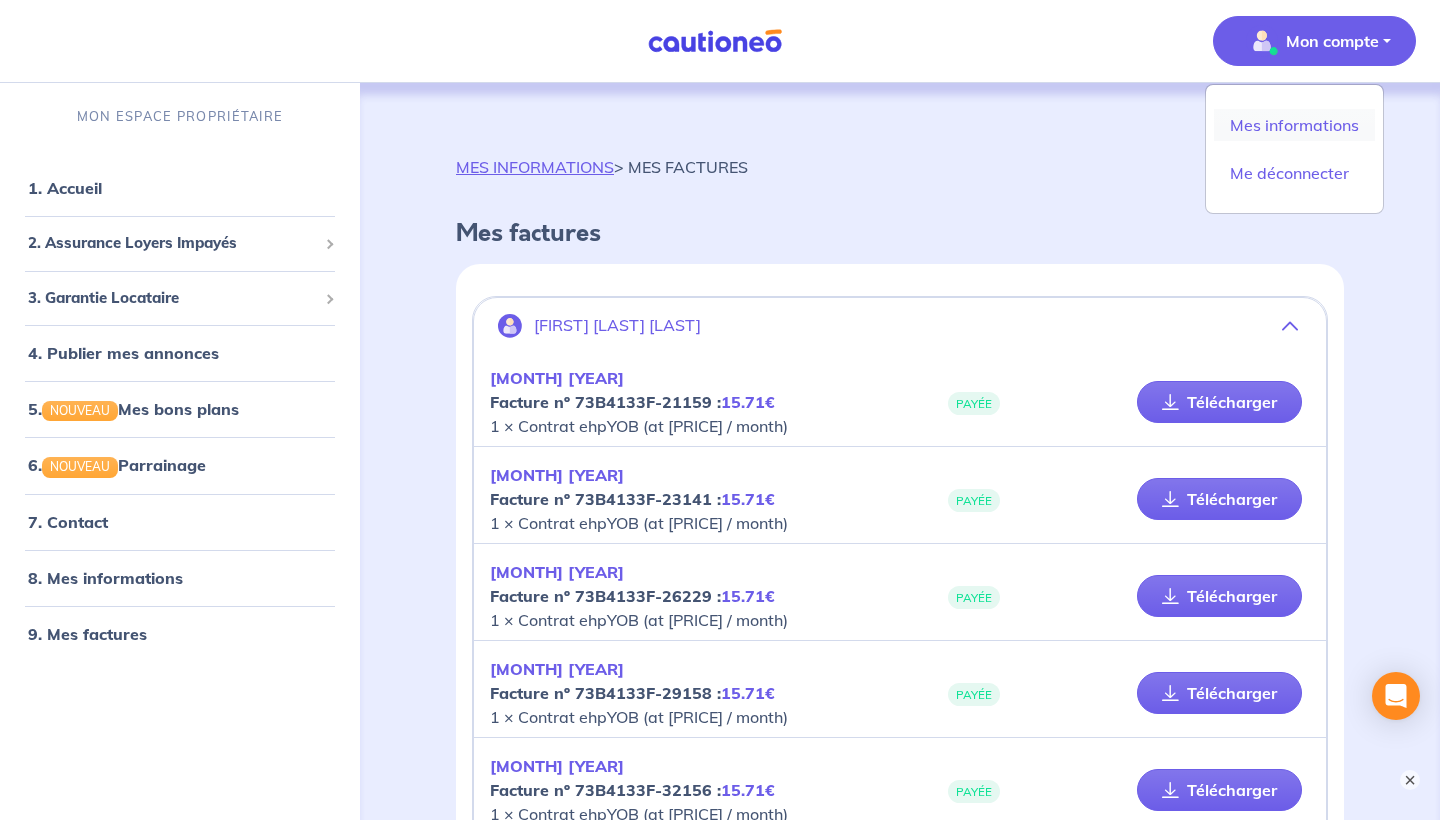 click on "Mes informations" at bounding box center (1294, 125) 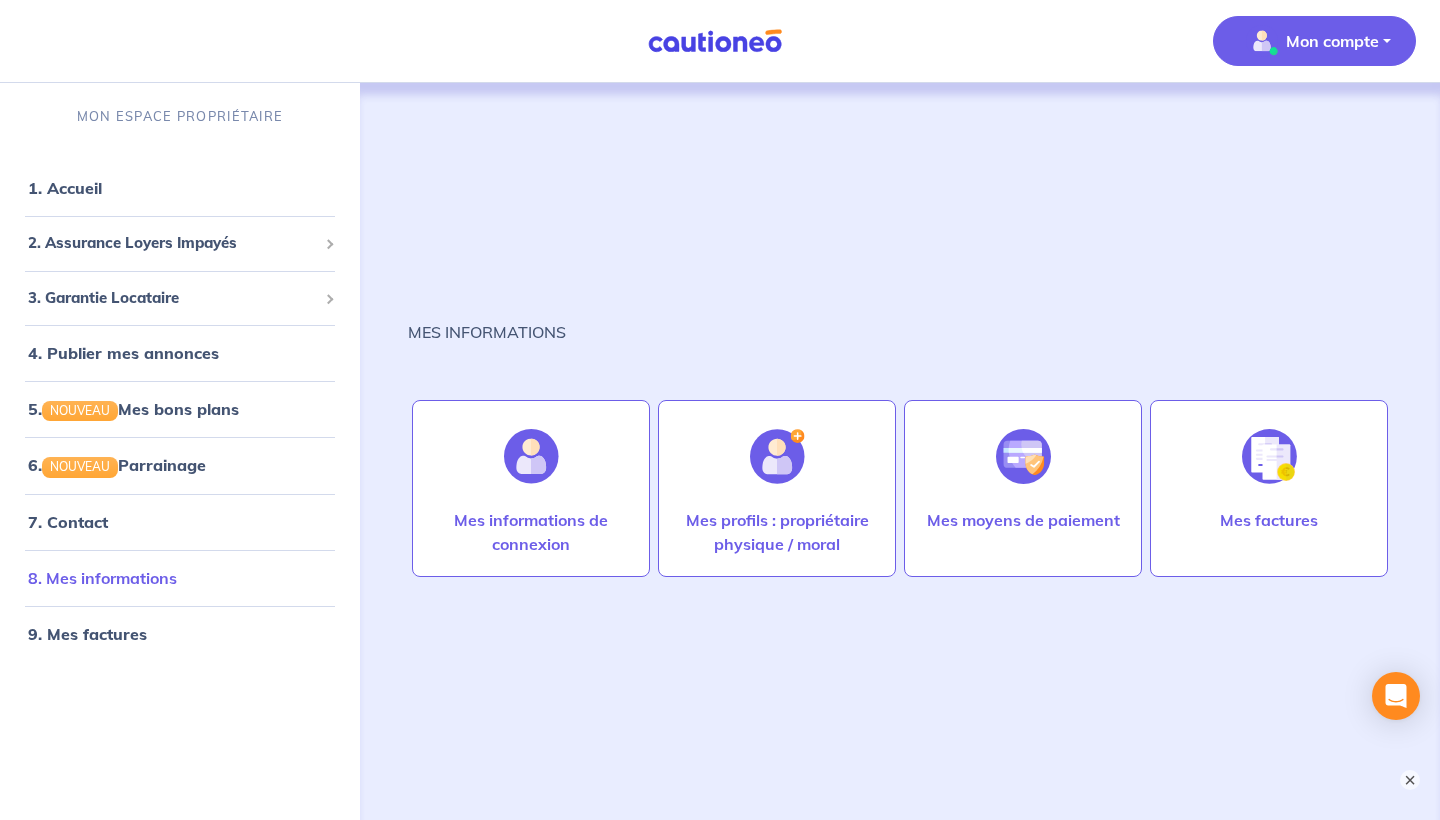 click on "8. Mes informations" at bounding box center (102, 578) 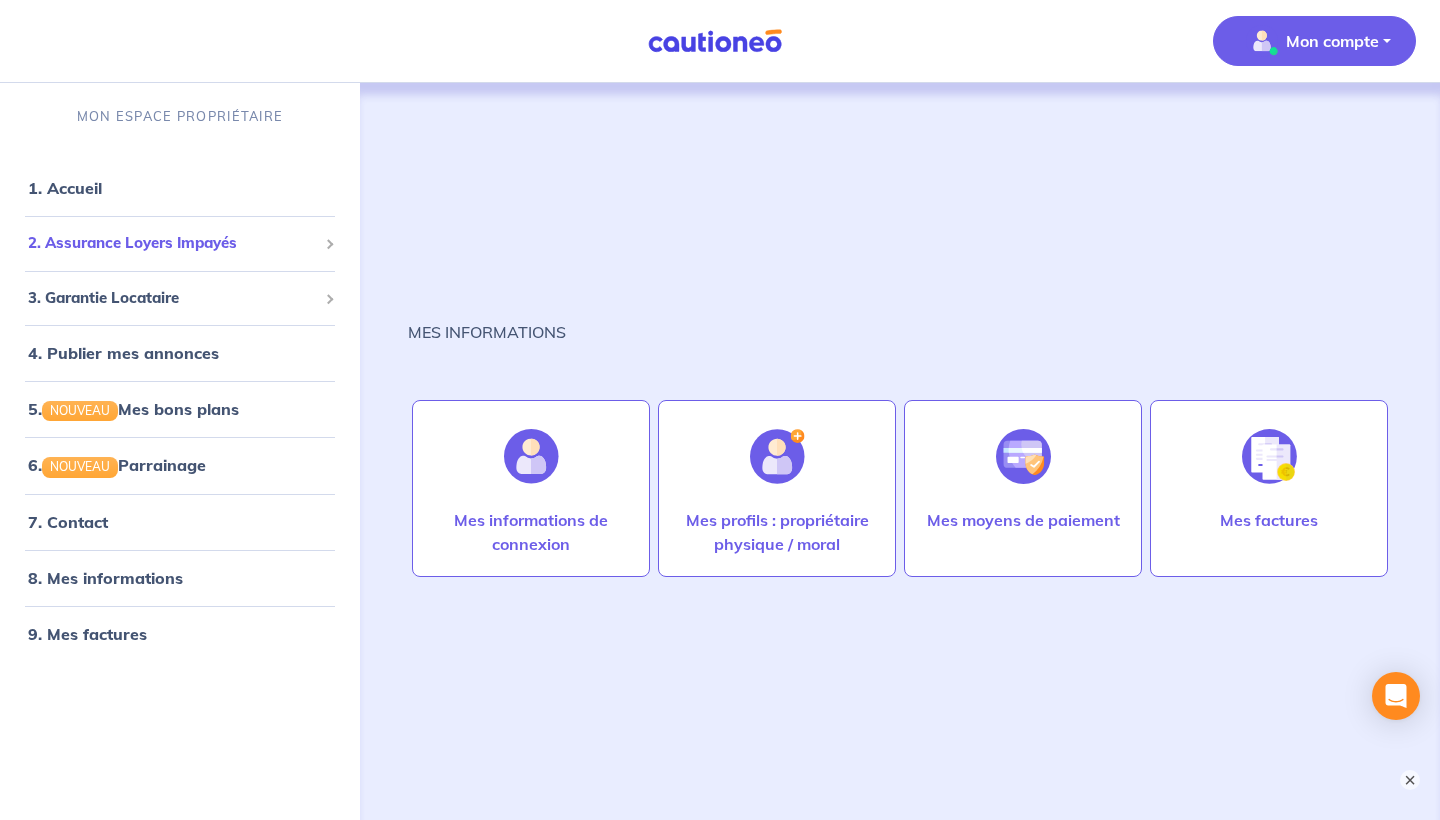 click on "2. Assurance Loyers Impayés" at bounding box center (172, 243) 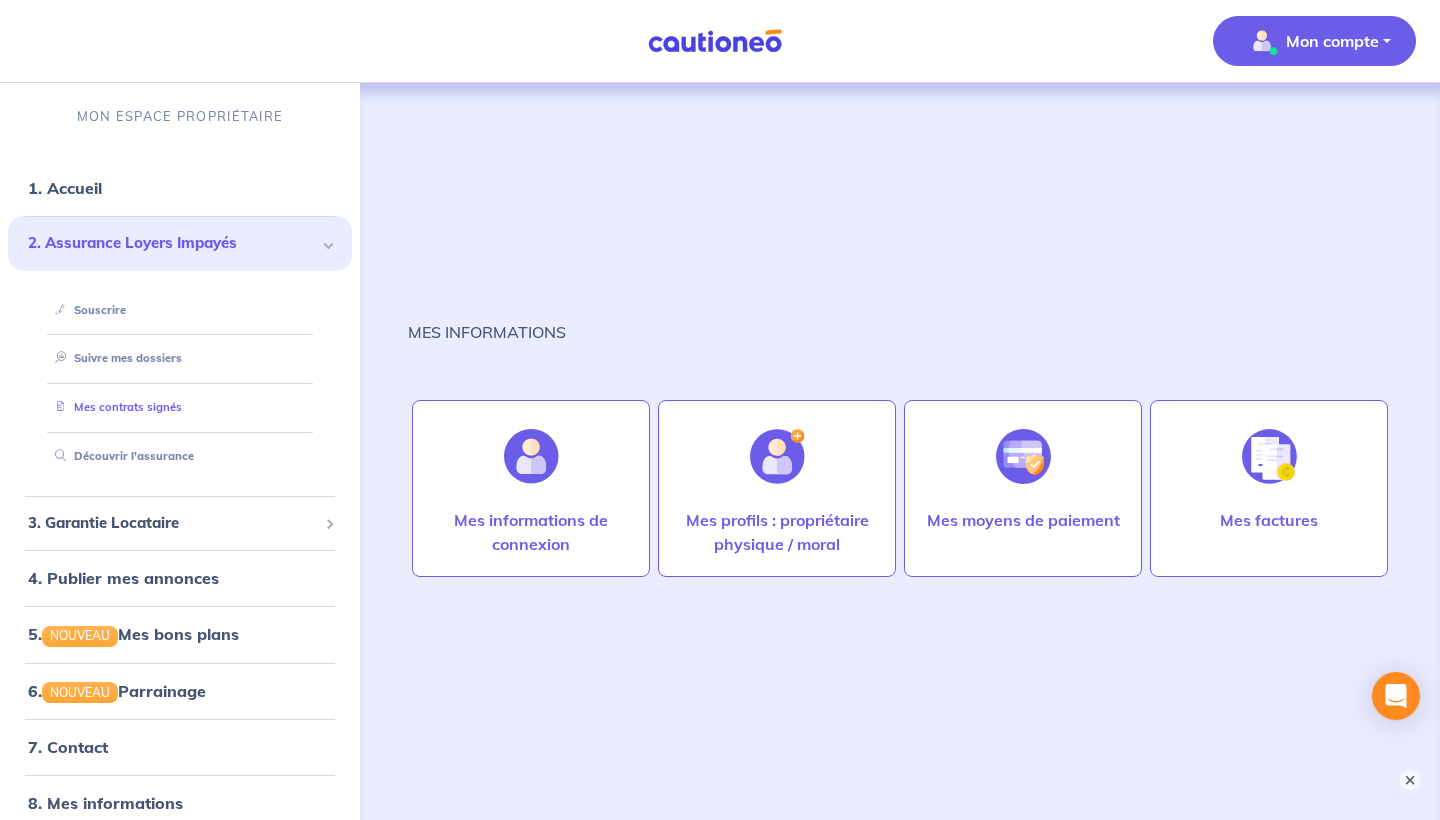 click on "Mes contrats signés" at bounding box center [114, 407] 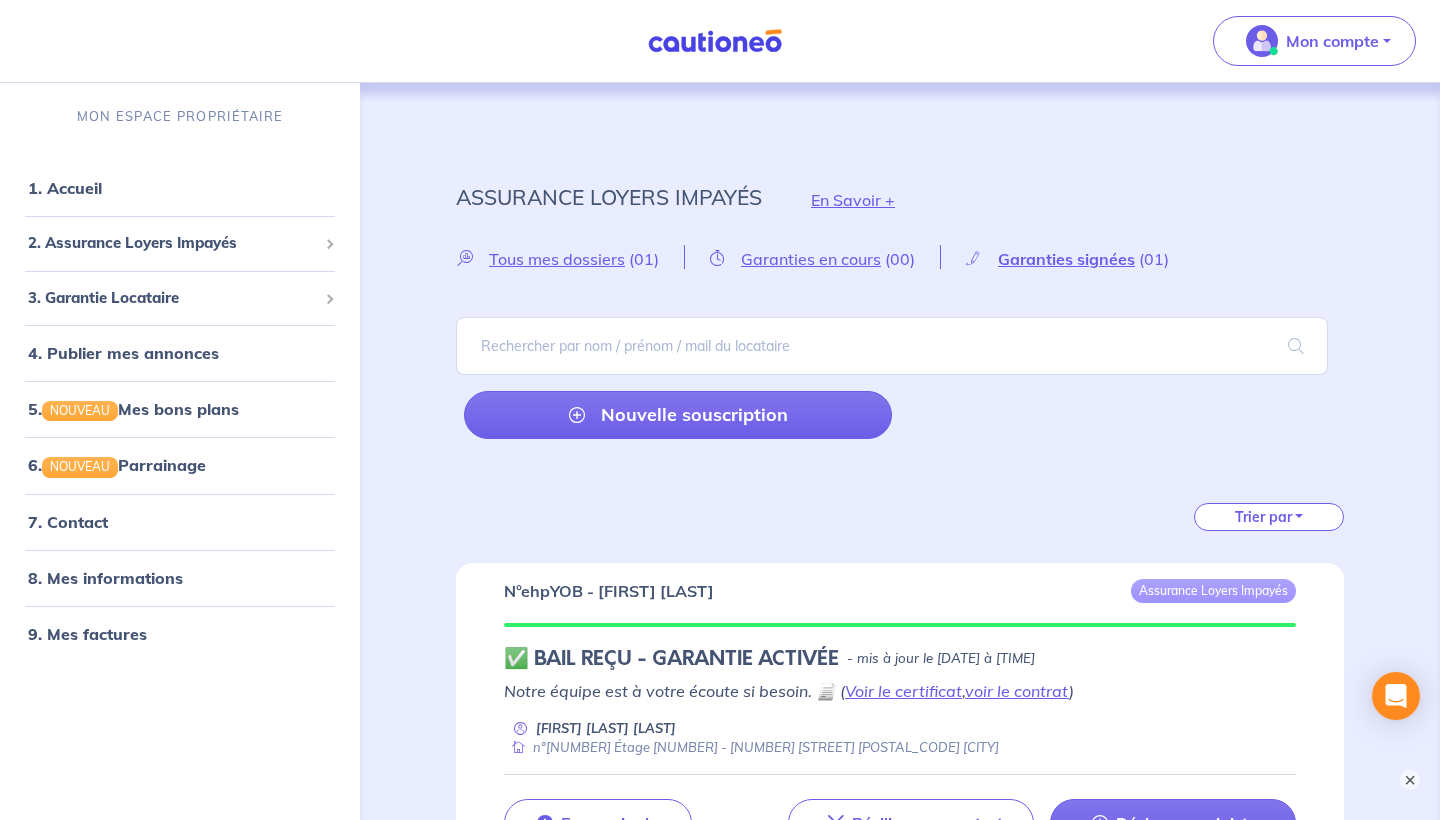 scroll, scrollTop: 0, scrollLeft: 0, axis: both 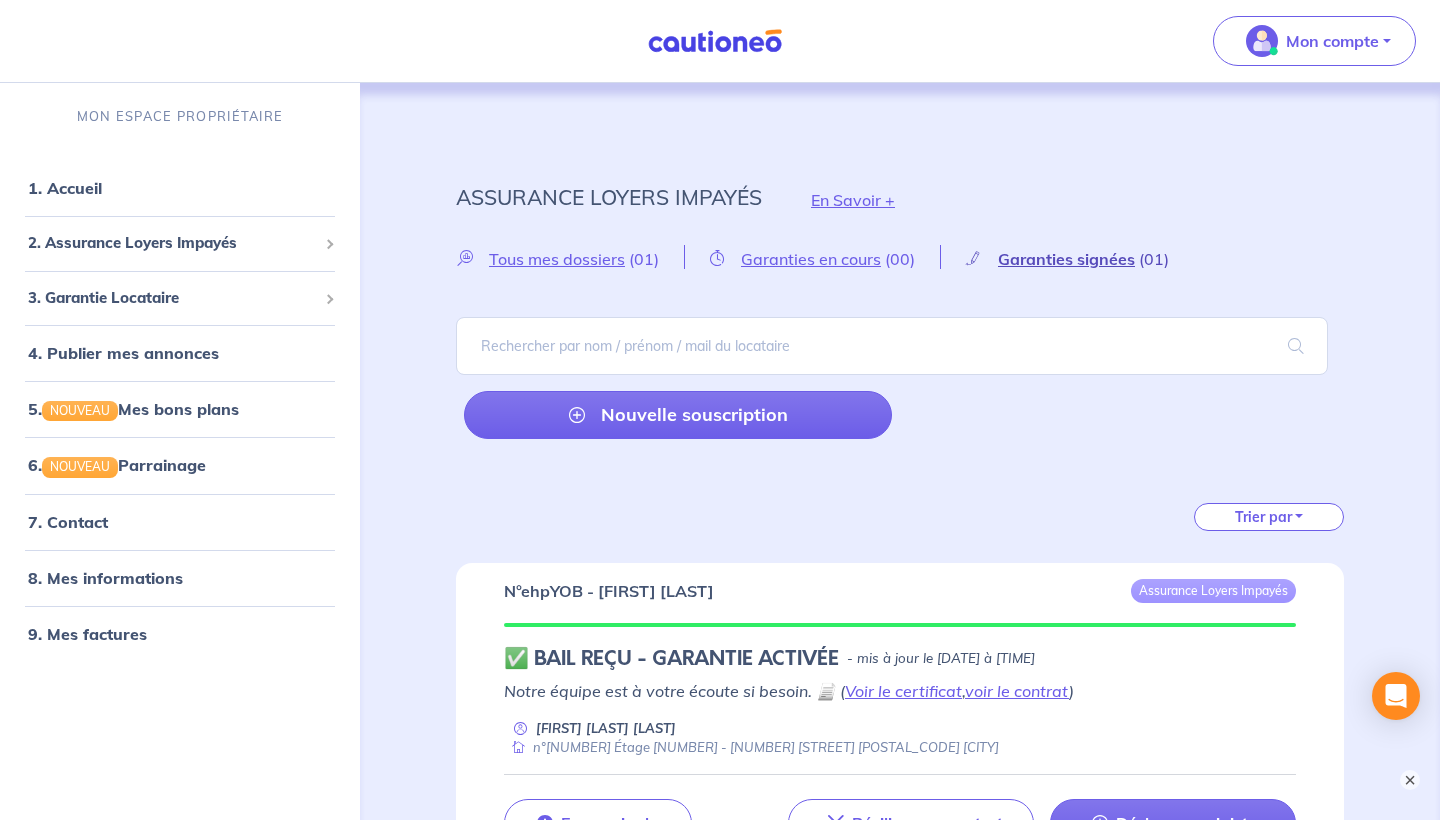 click on "Garanties signées" at bounding box center [1066, 259] 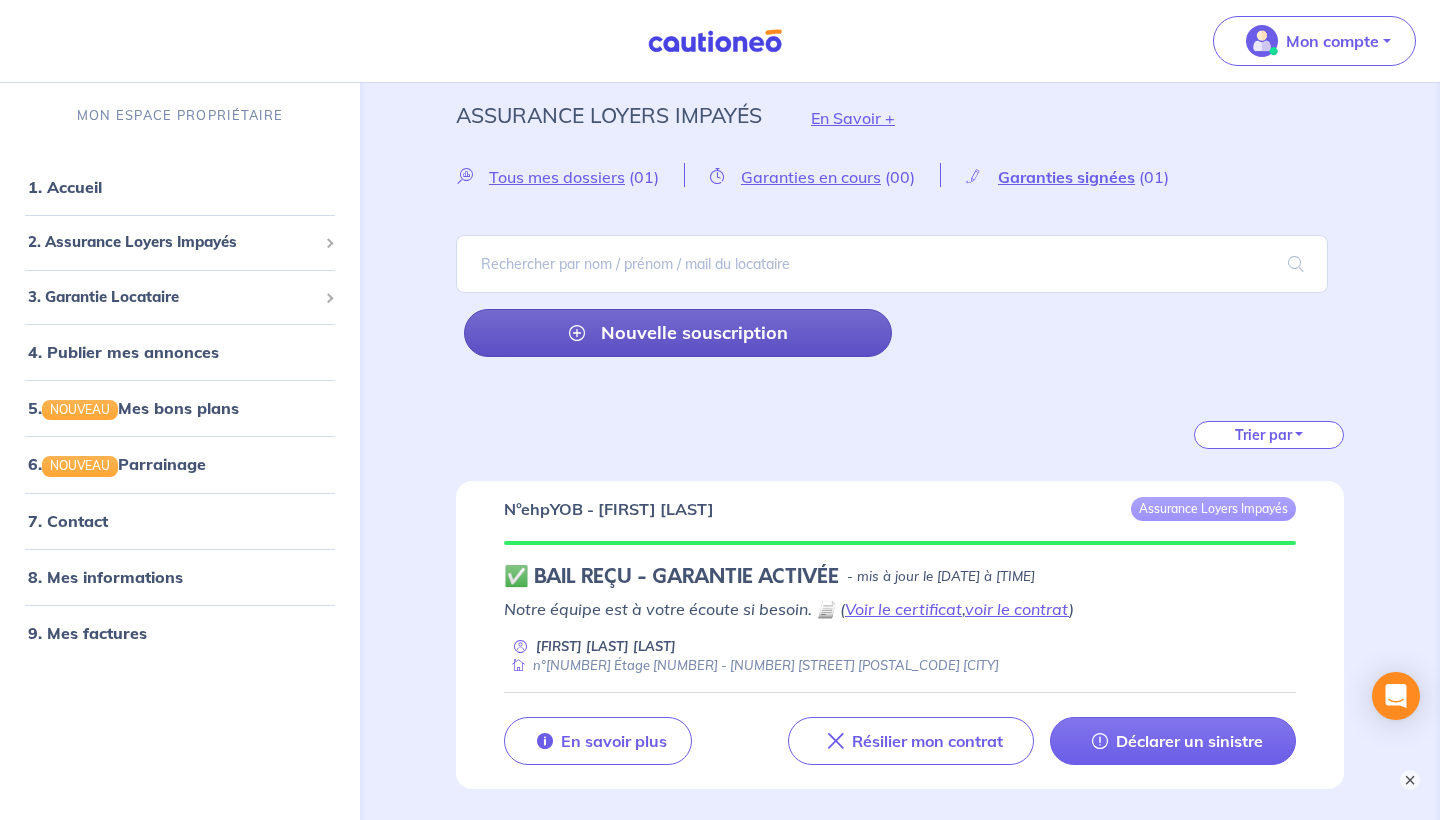 scroll, scrollTop: 79, scrollLeft: 0, axis: vertical 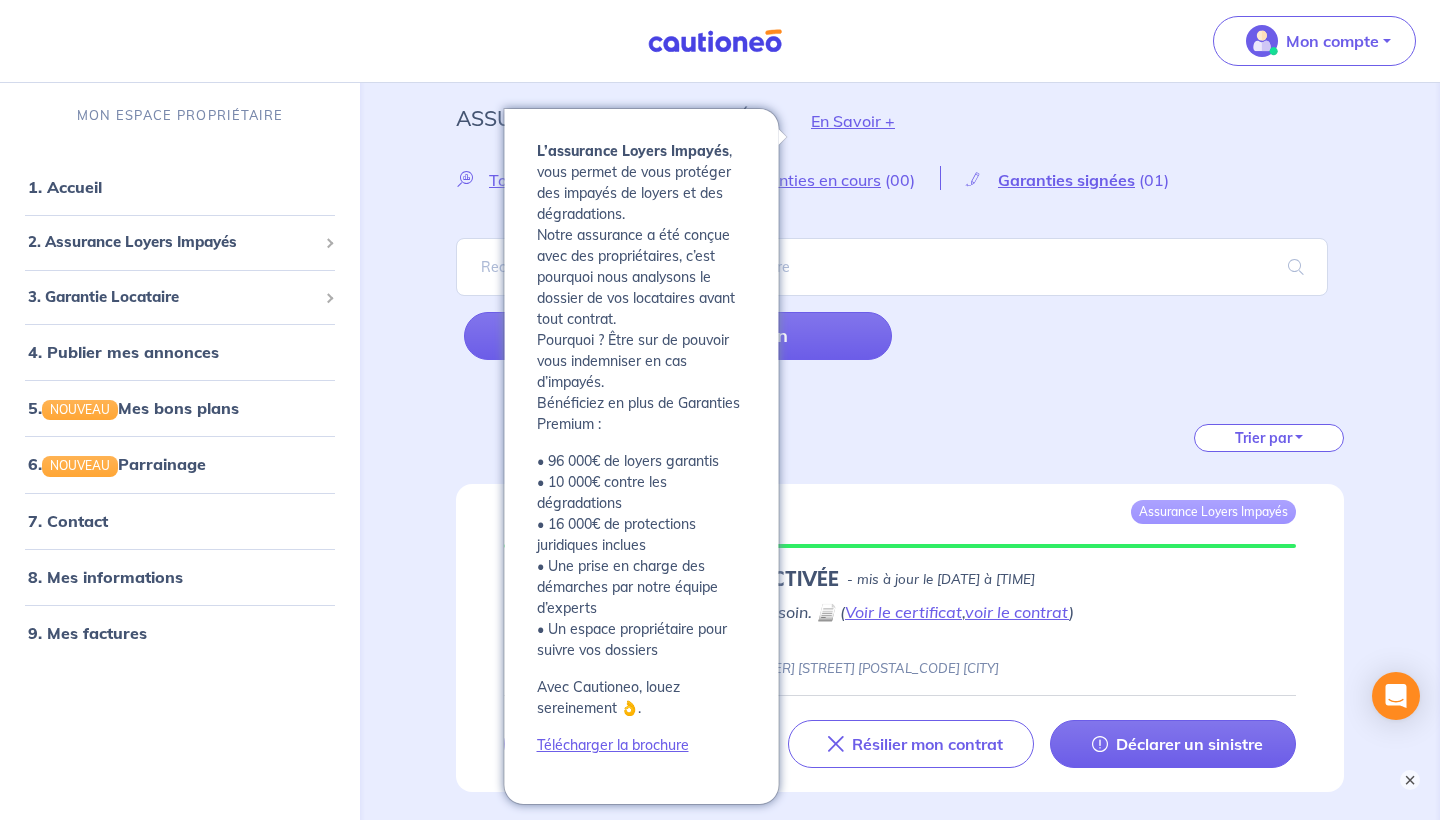 click on "En Savoir +" at bounding box center [853, 121] 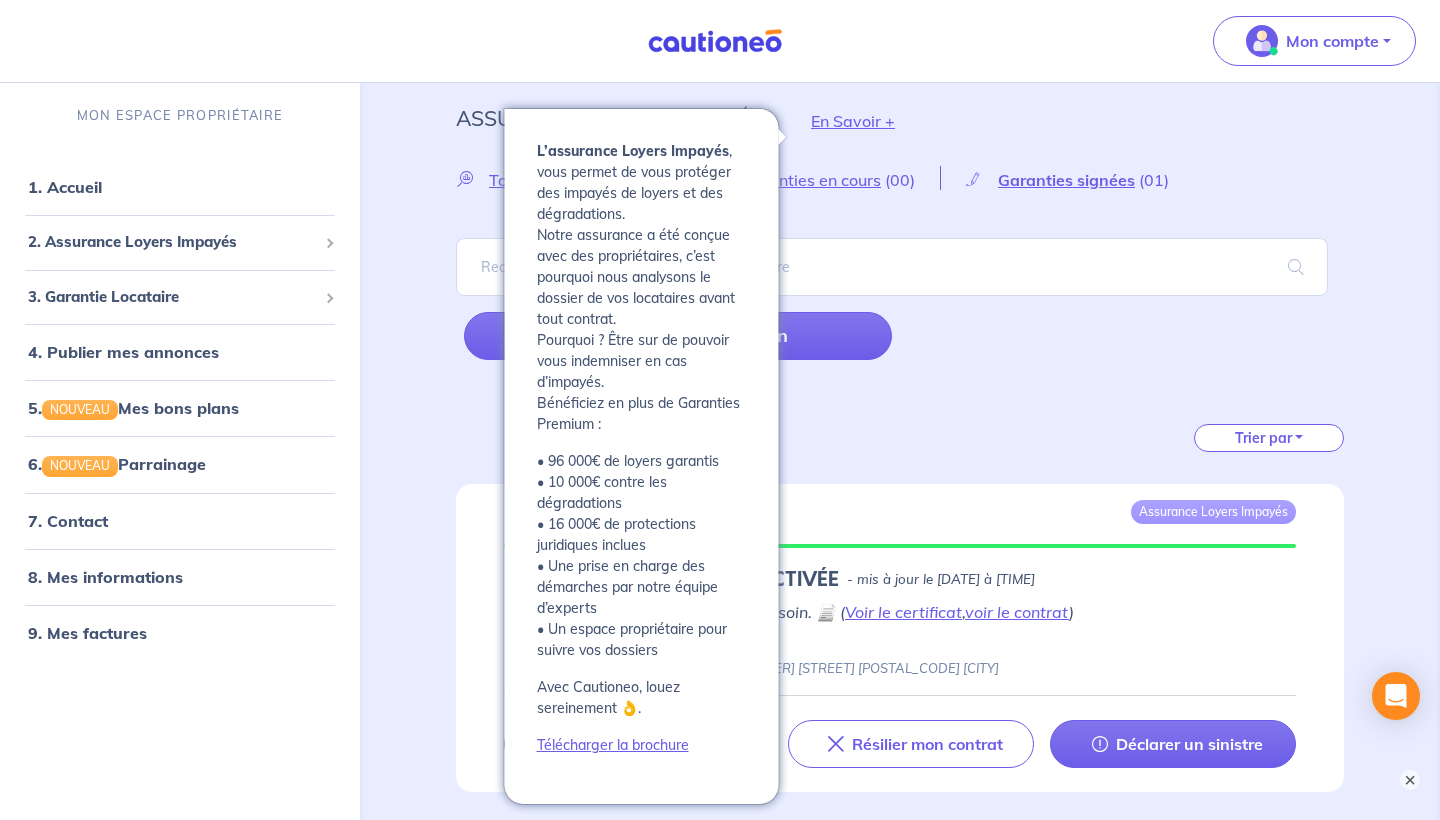 click on "En Savoir +" at bounding box center [853, 121] 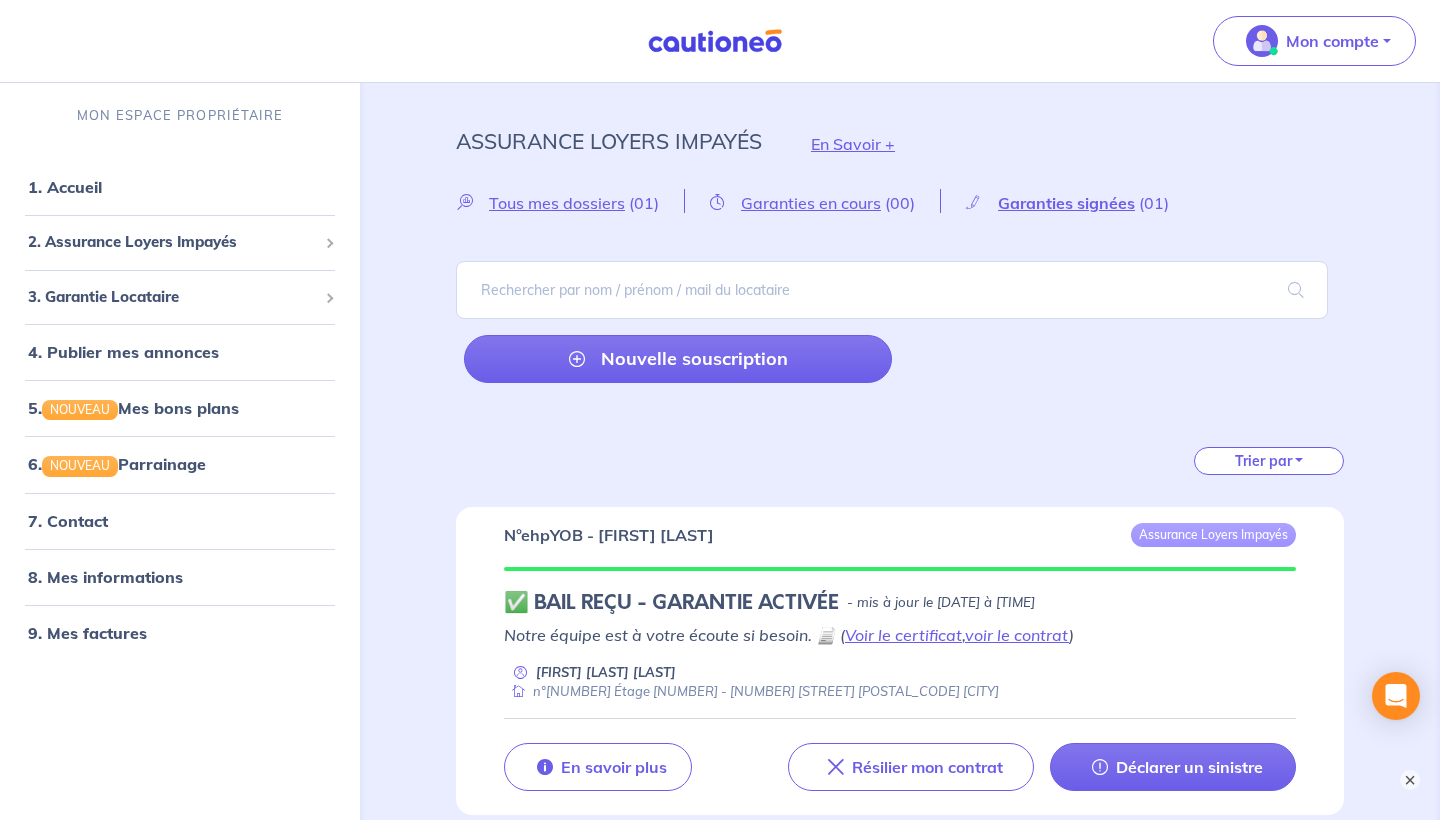 scroll, scrollTop: 54, scrollLeft: 0, axis: vertical 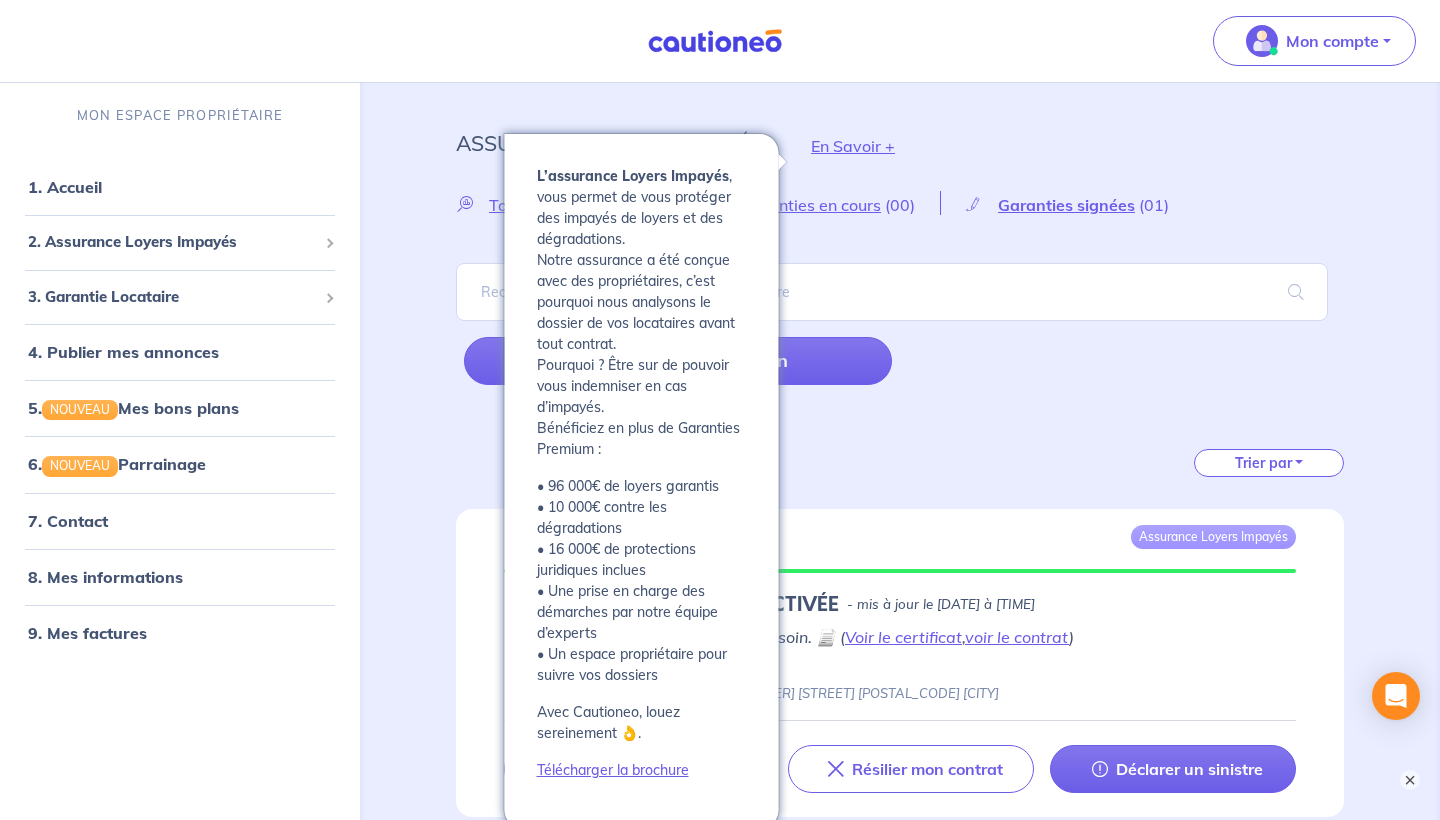 click on "En Savoir +" at bounding box center [853, 146] 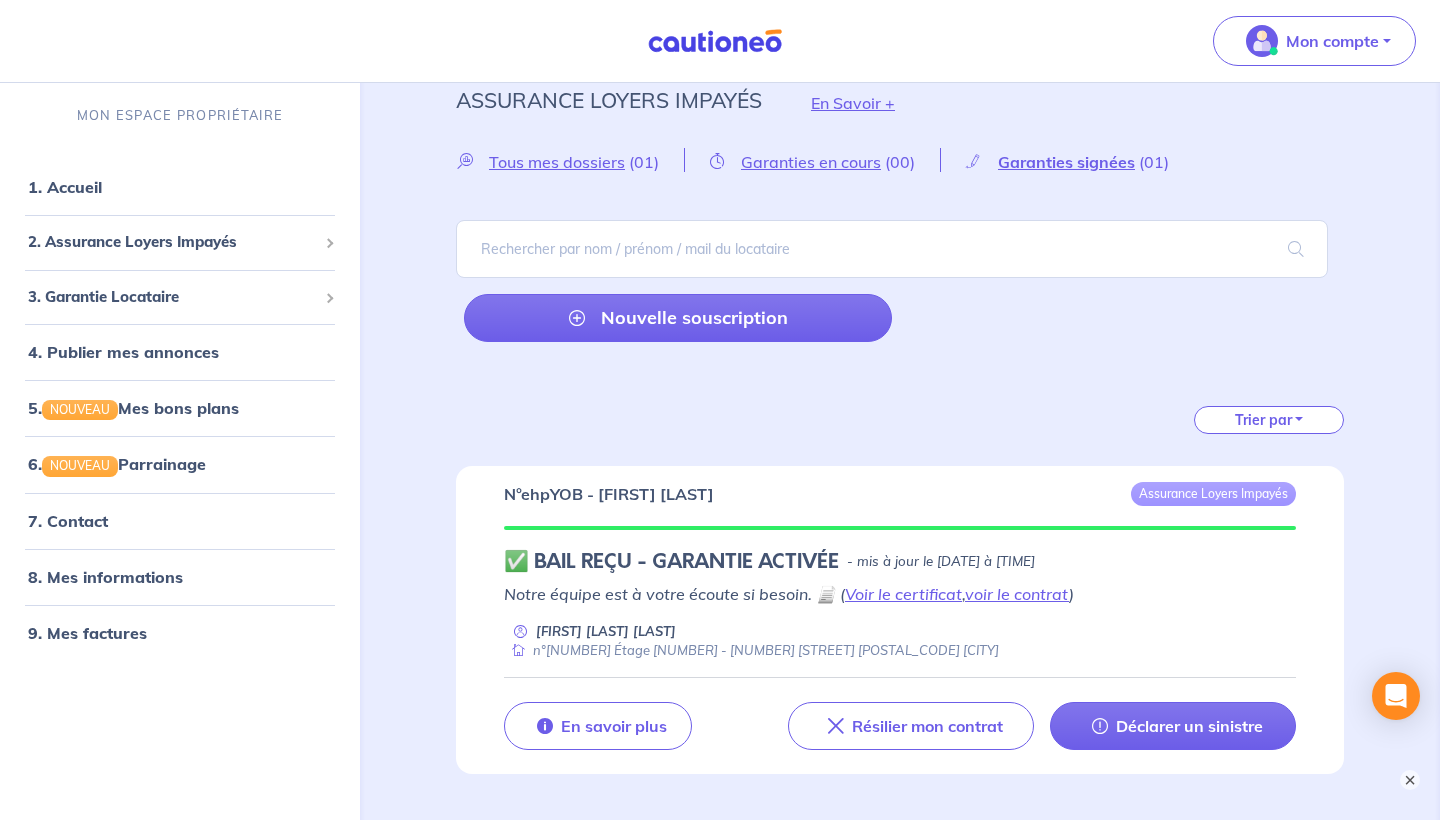 scroll, scrollTop: 96, scrollLeft: 0, axis: vertical 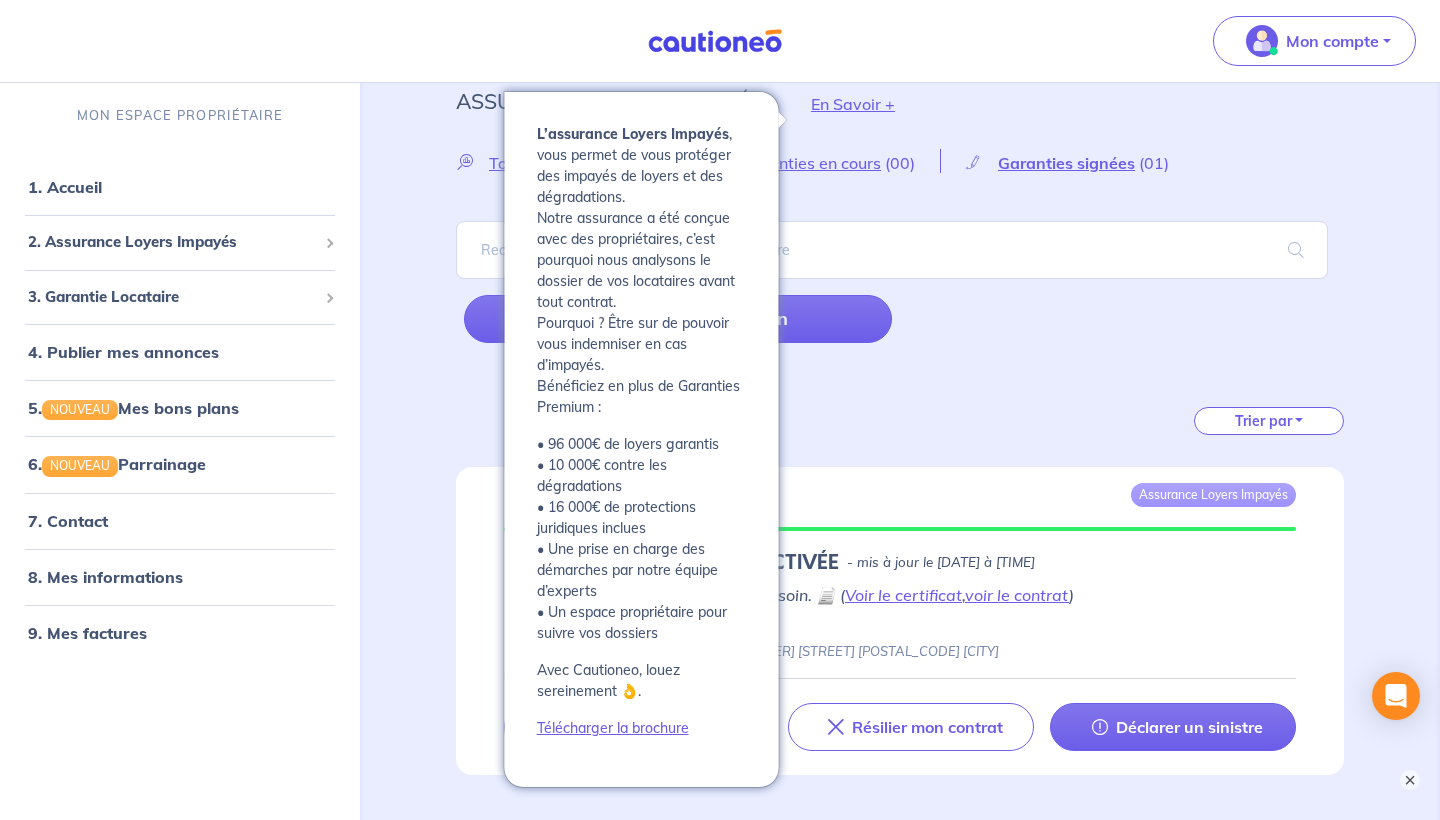click on "En Savoir +" at bounding box center [853, 104] 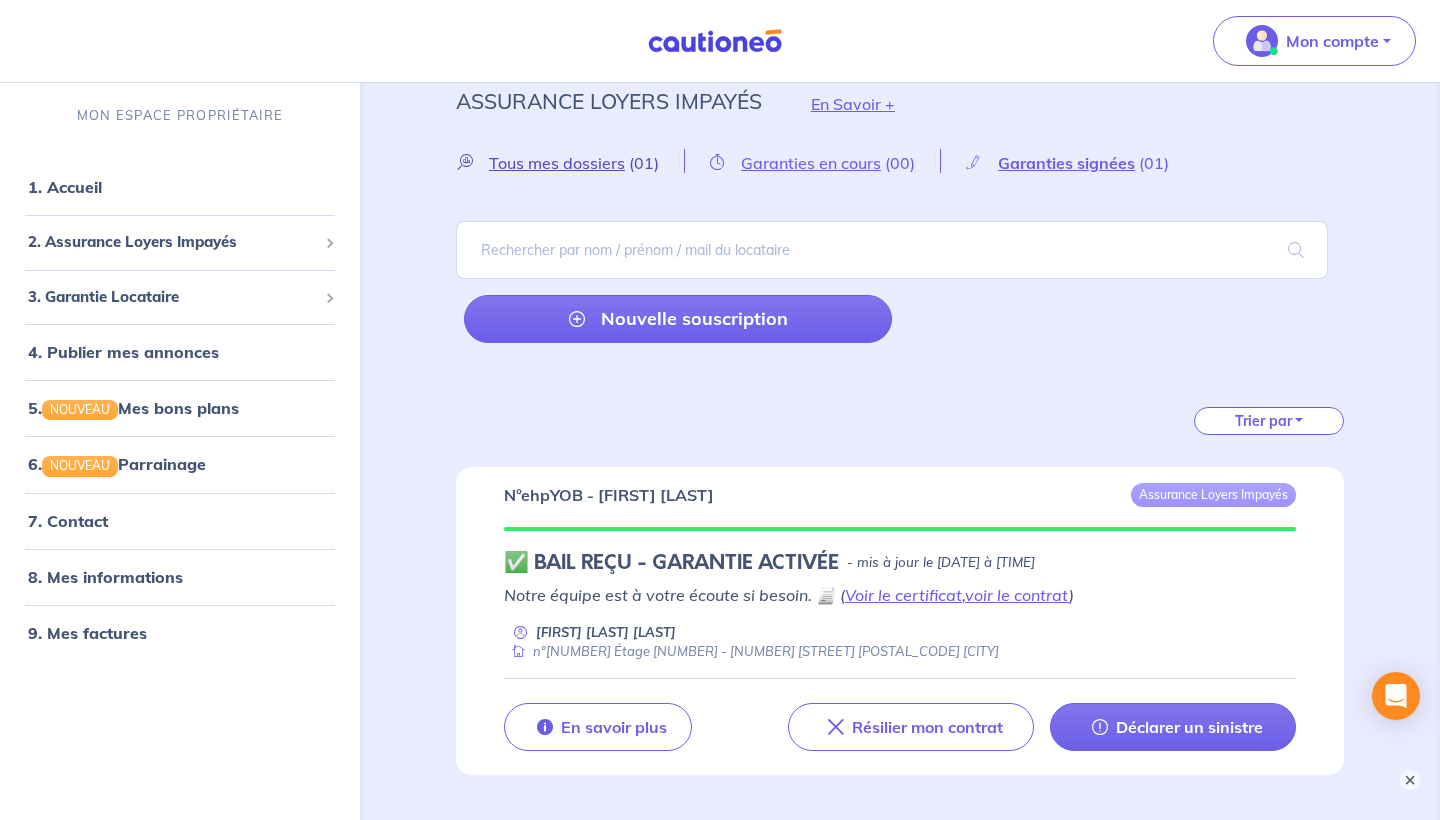 click on "Tous mes dossiers" at bounding box center (557, 163) 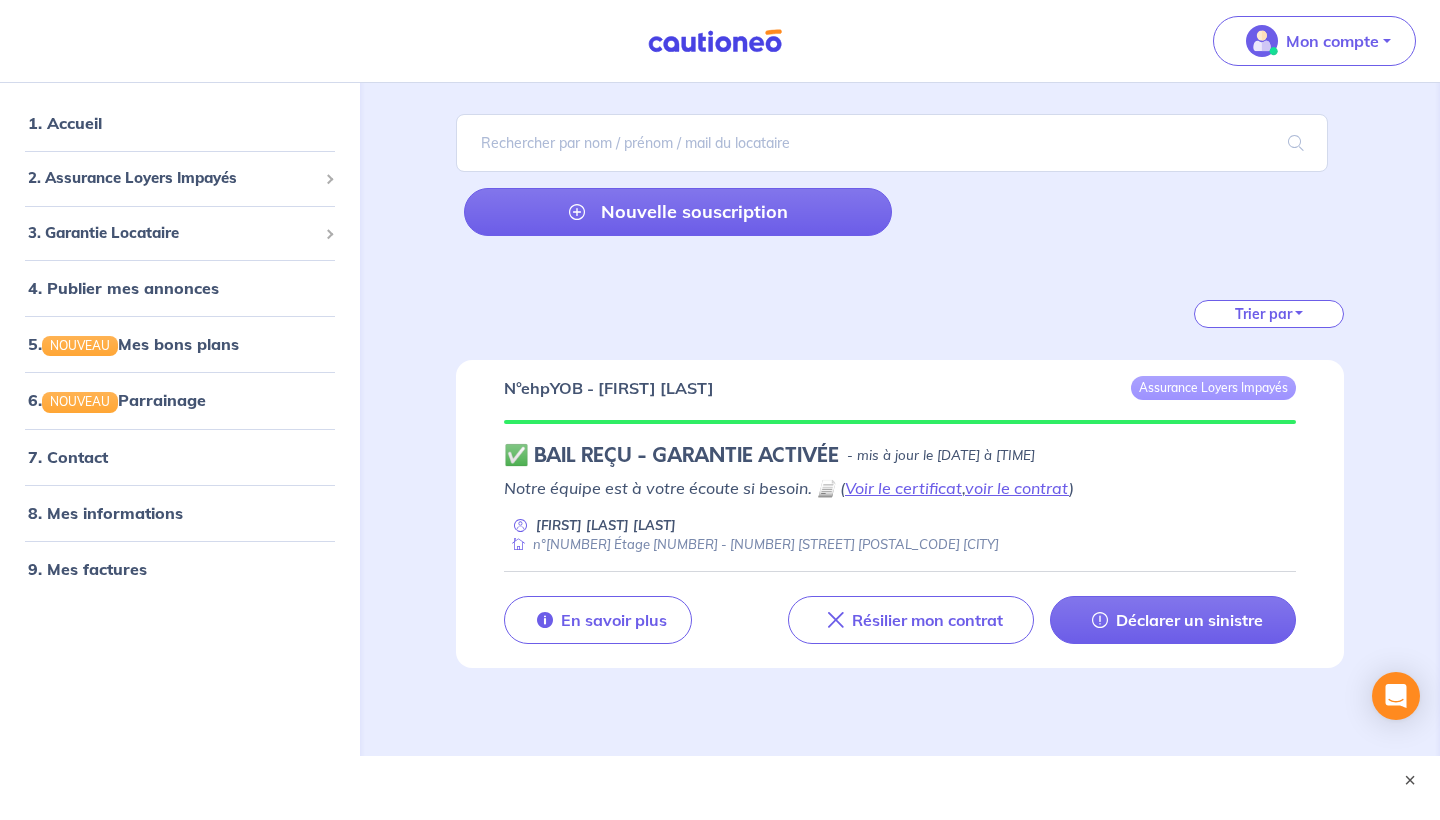 scroll, scrollTop: 202, scrollLeft: 0, axis: vertical 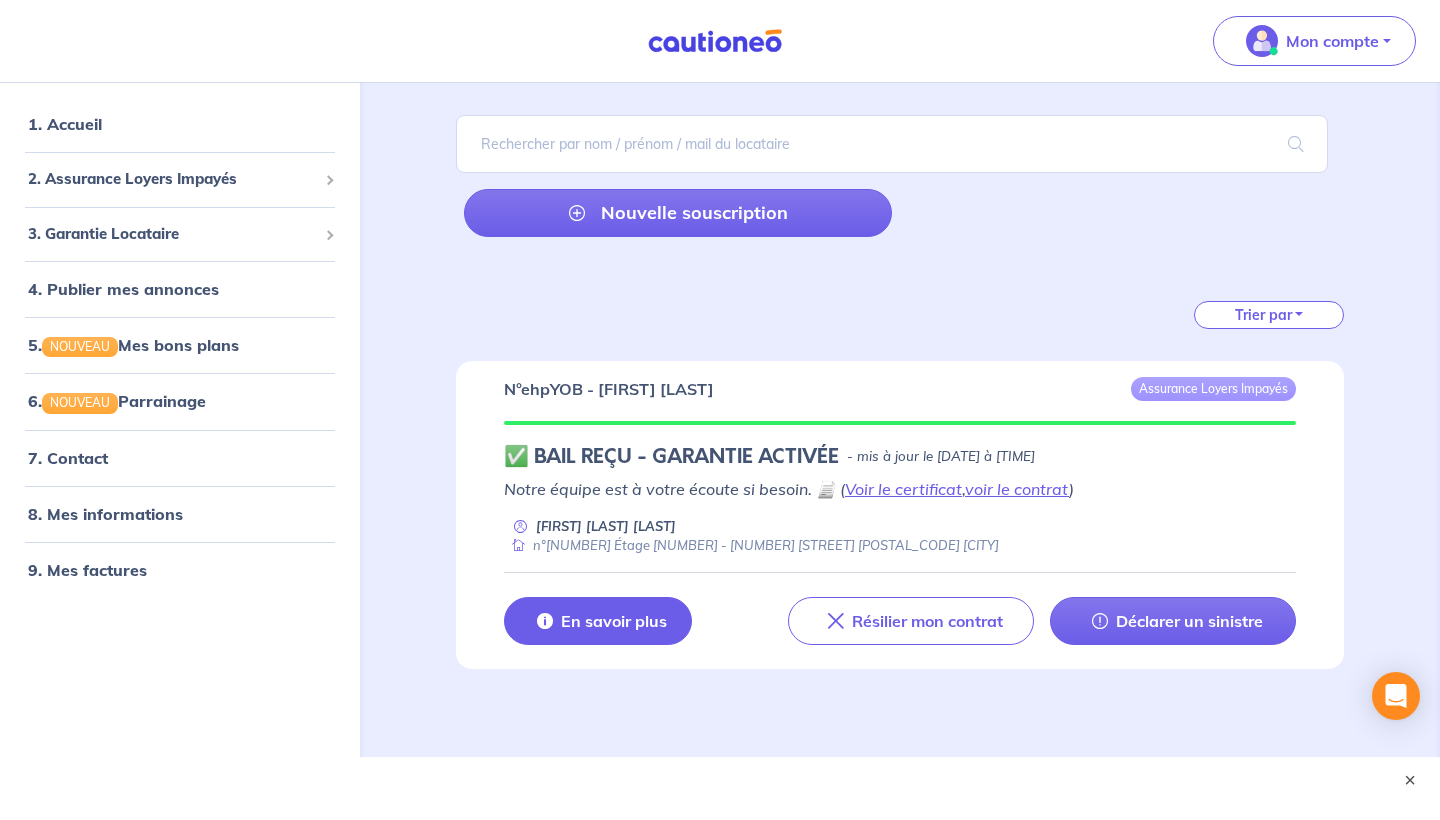click on "En savoir plus" at bounding box center (614, 621) 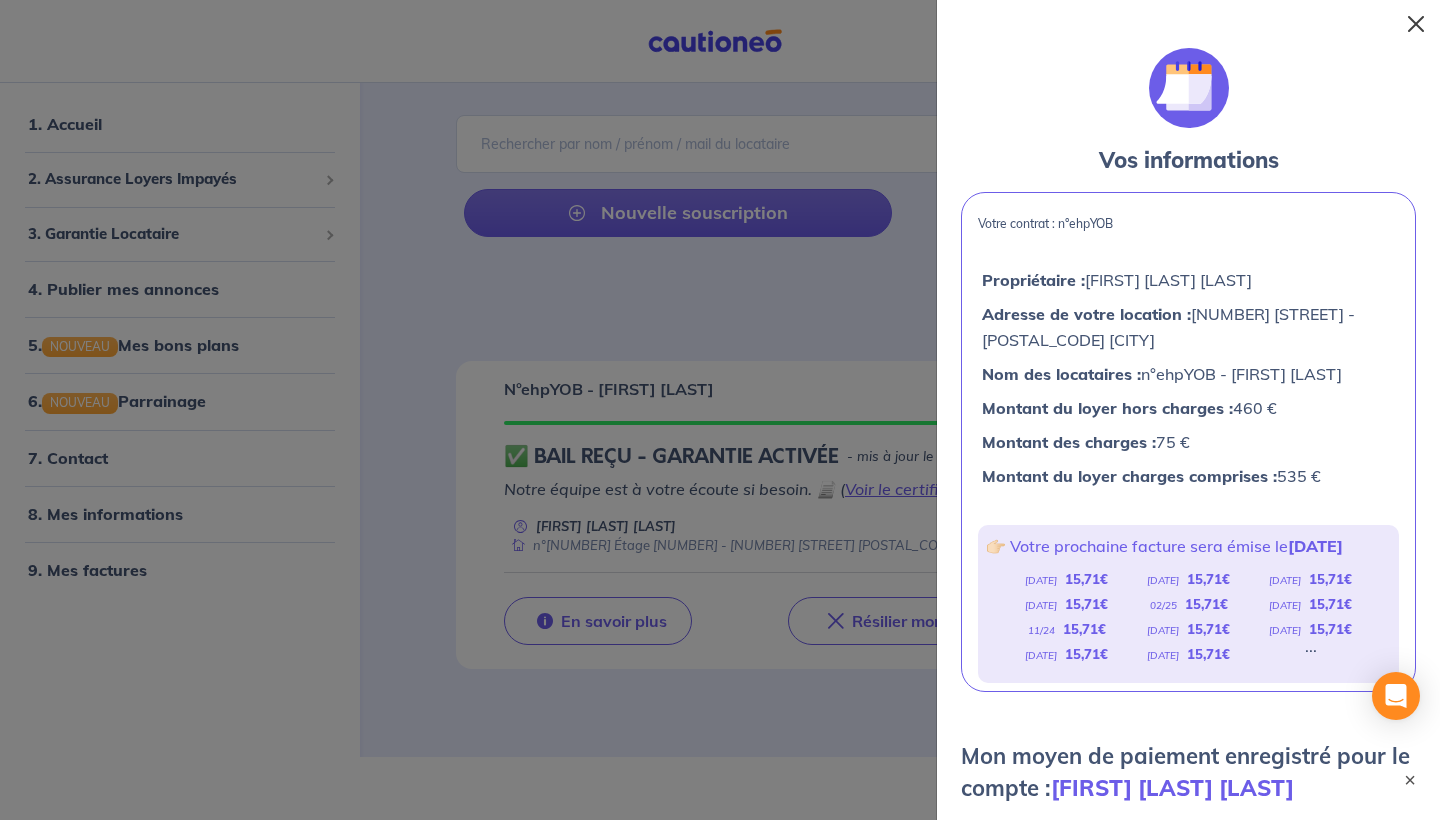 click at bounding box center (1416, 24) 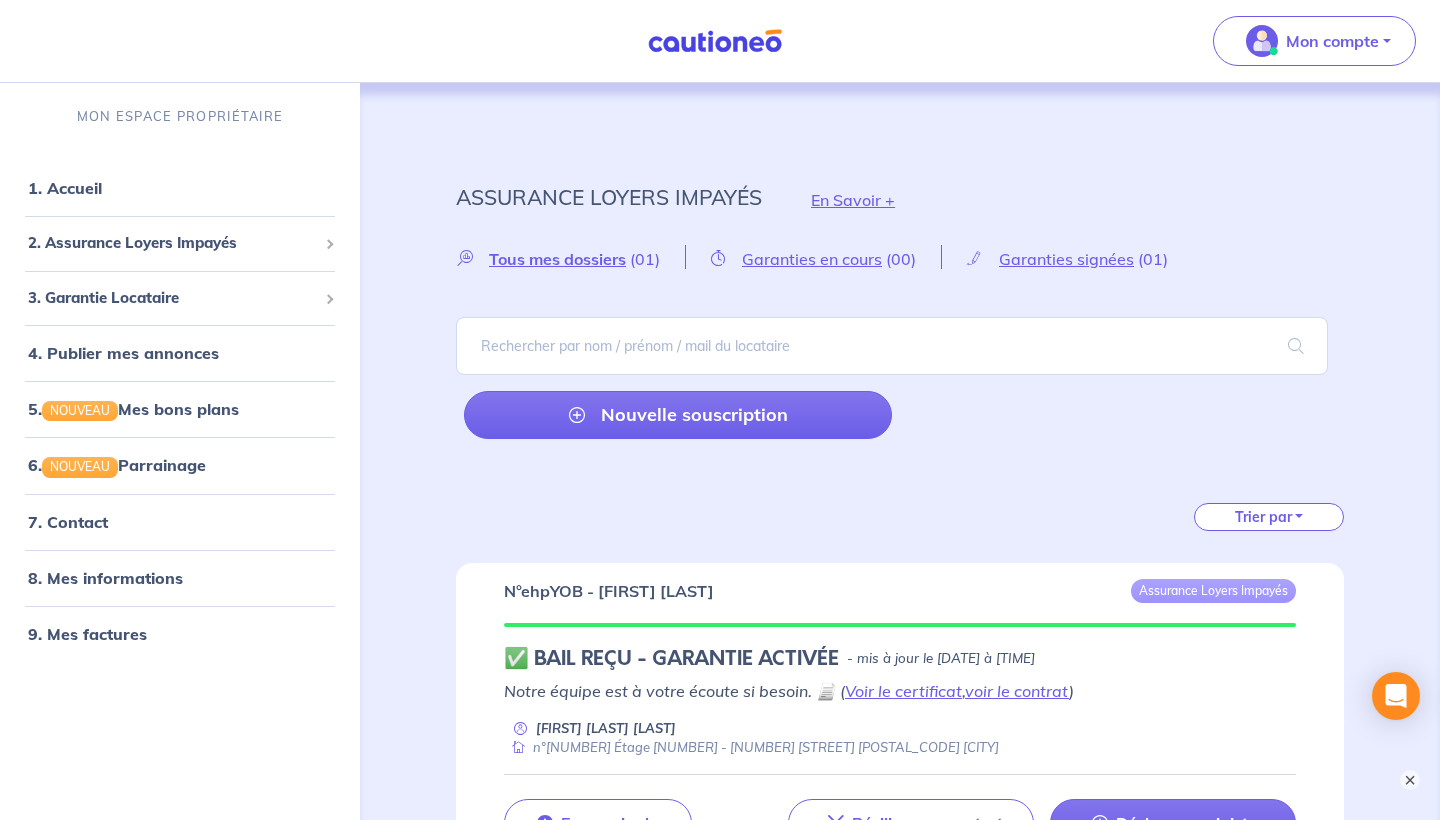 scroll, scrollTop: 0, scrollLeft: 0, axis: both 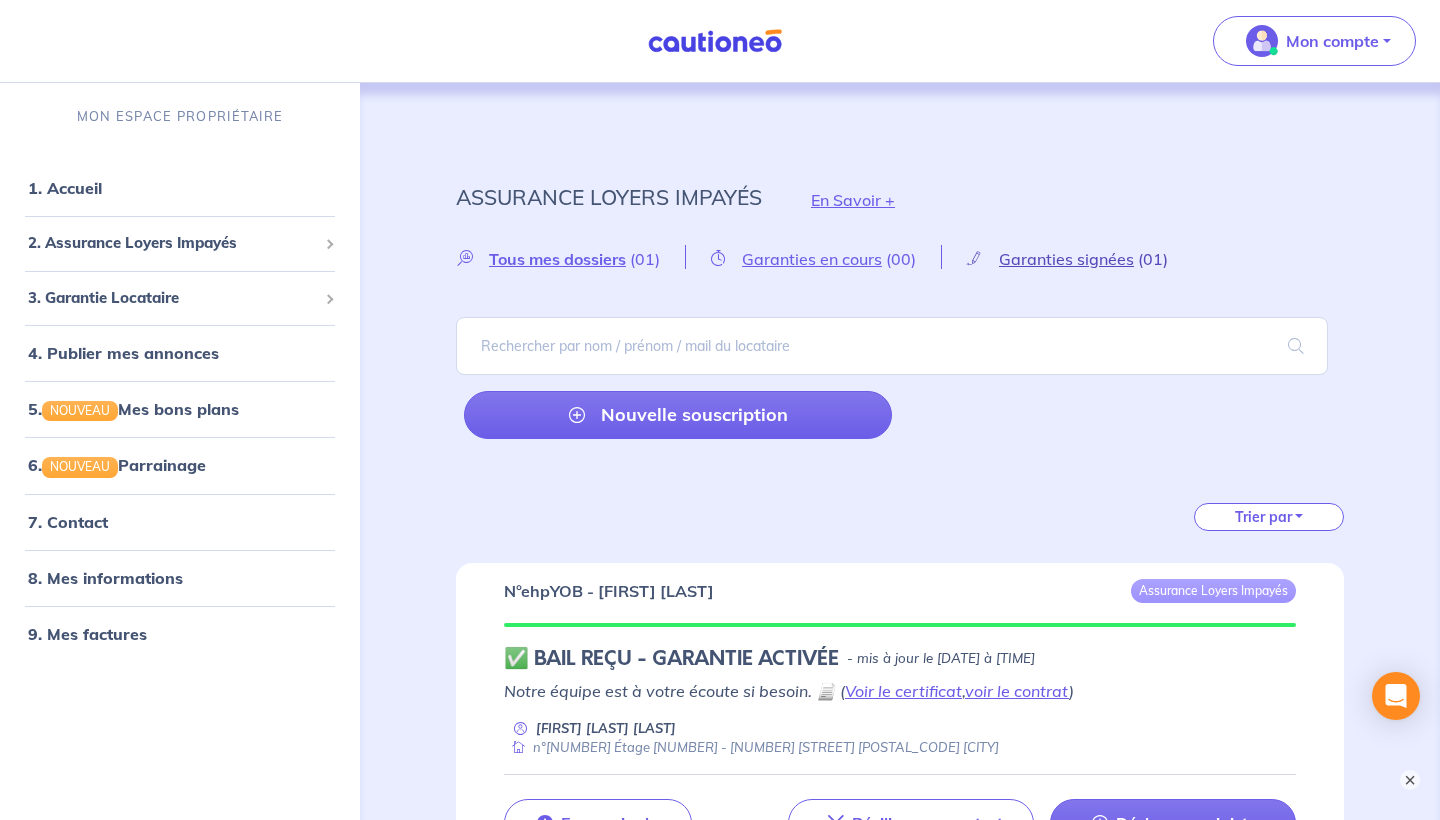 click on "Garanties signées" at bounding box center [557, 259] 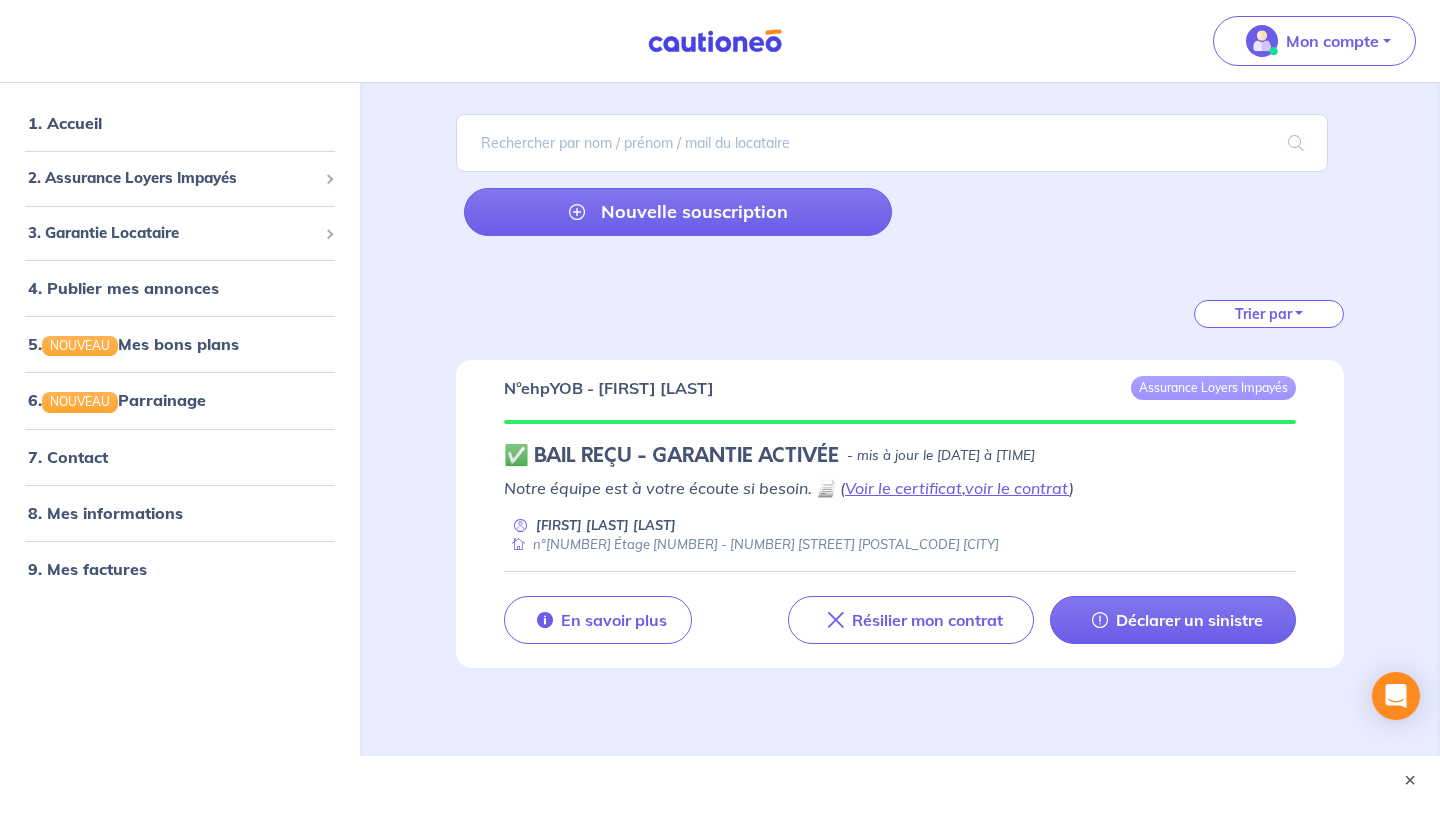scroll, scrollTop: 202, scrollLeft: 0, axis: vertical 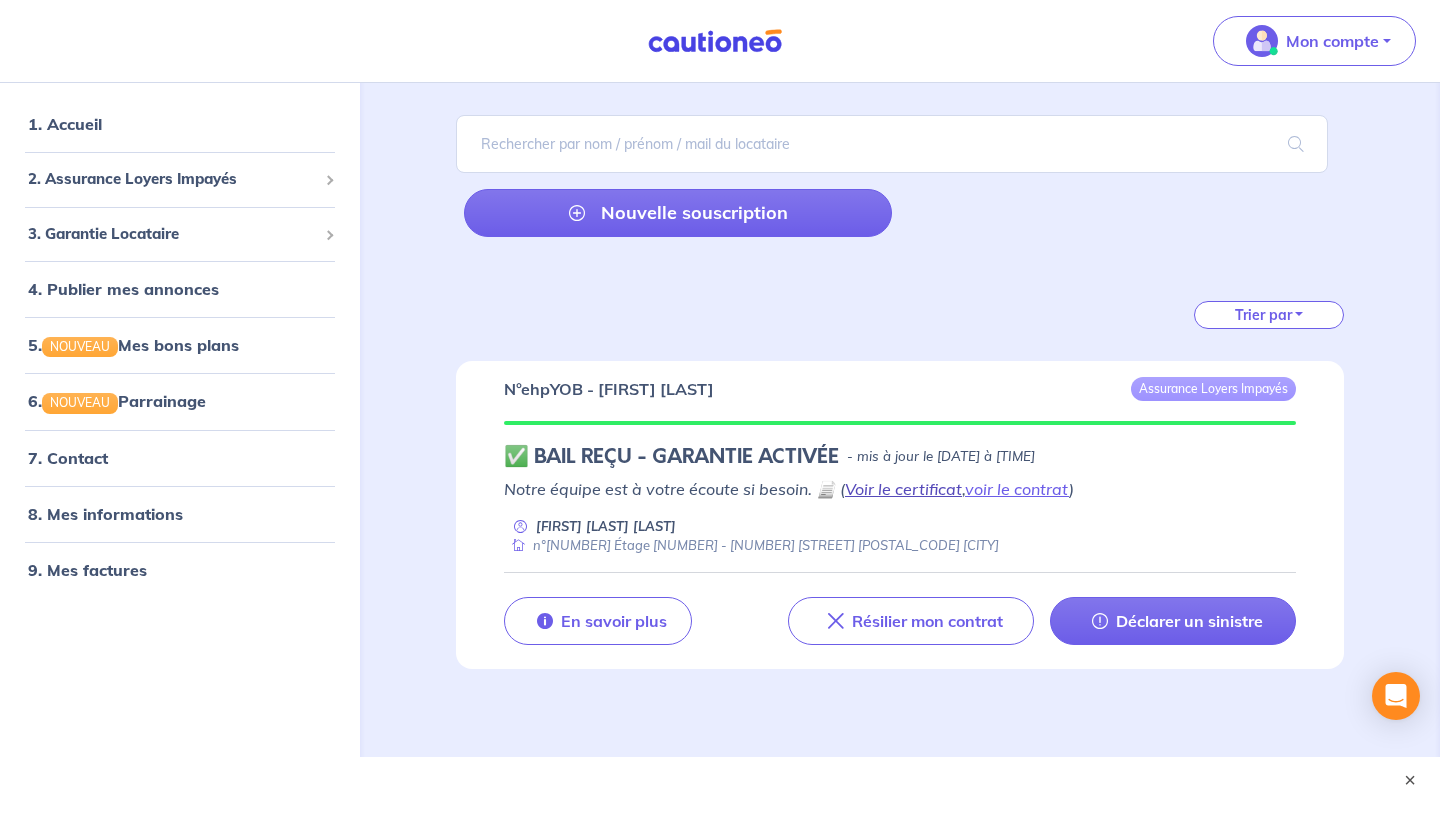 click on "Voir le certificat" at bounding box center (903, 489) 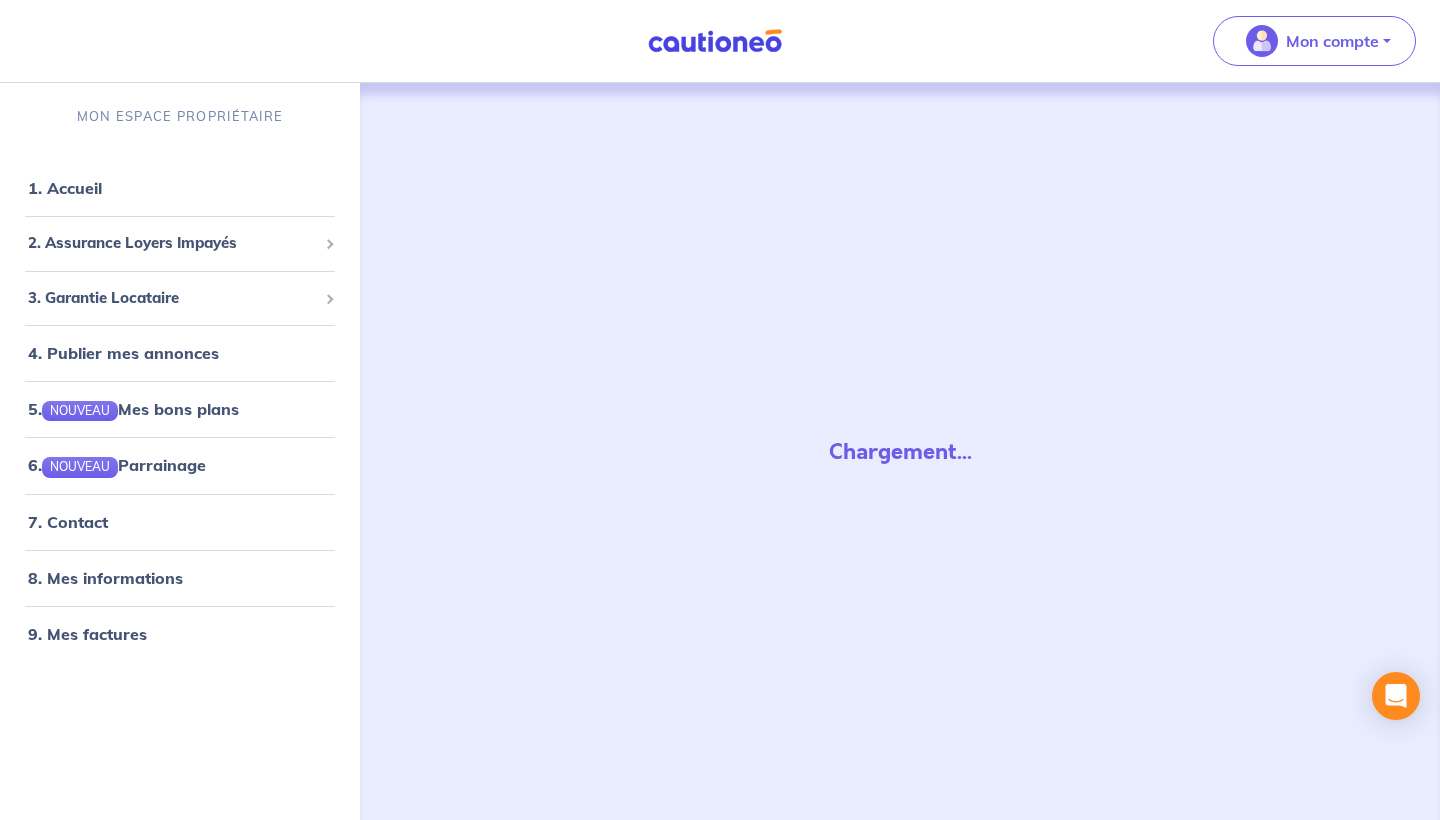 scroll, scrollTop: 0, scrollLeft: 0, axis: both 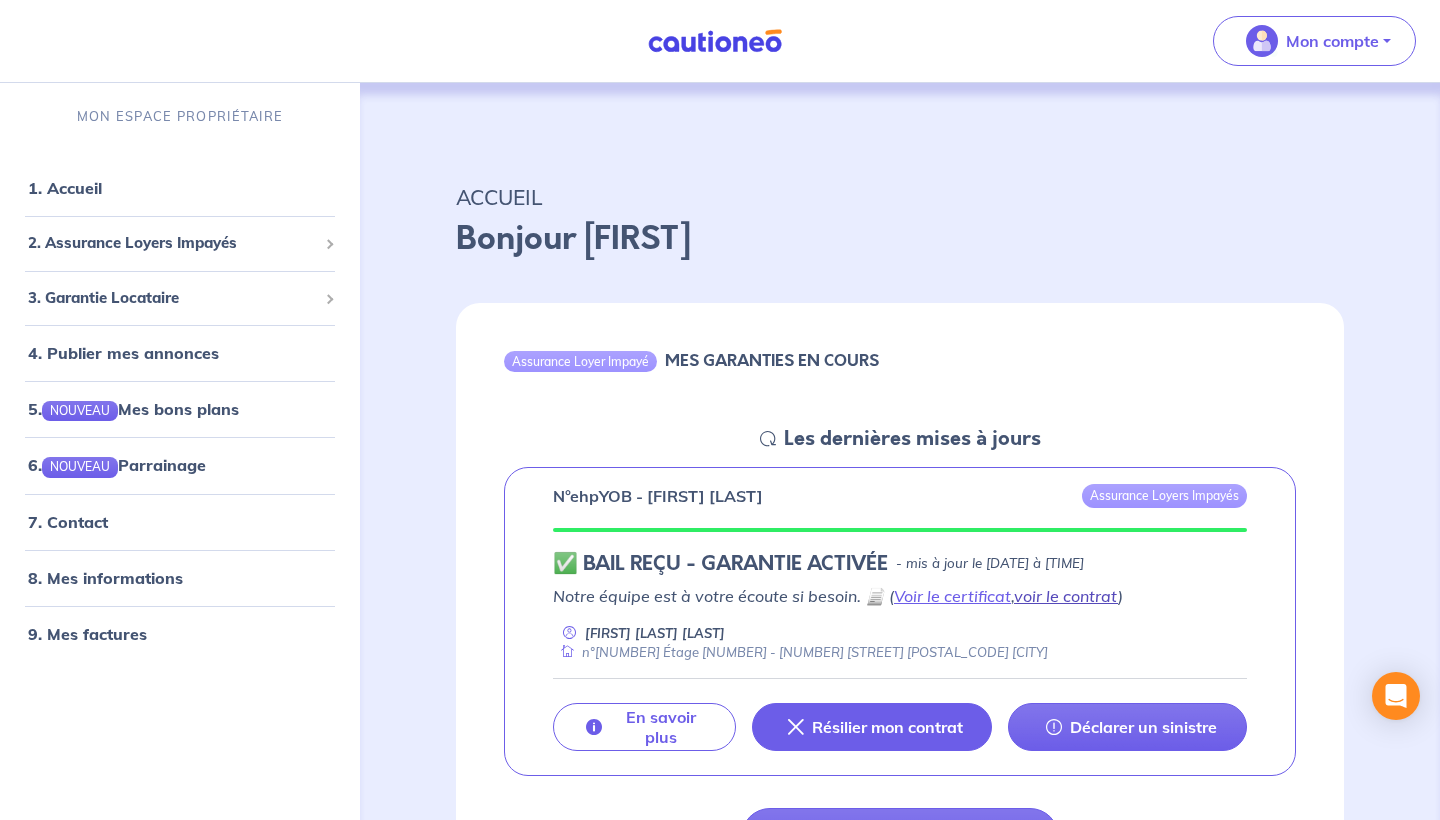 click on "voir le contrat" at bounding box center [1066, 596] 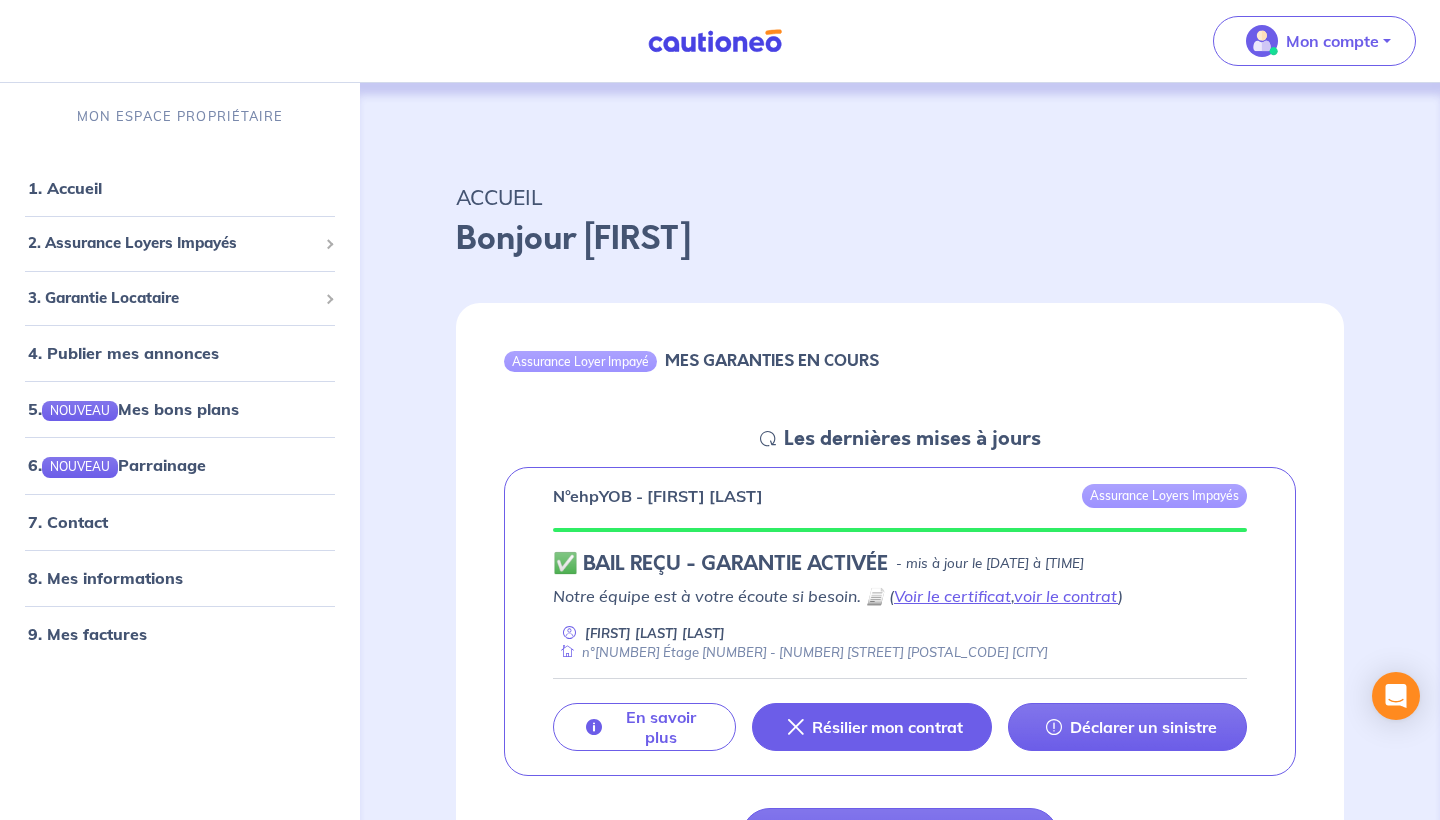 scroll, scrollTop: 0, scrollLeft: 0, axis: both 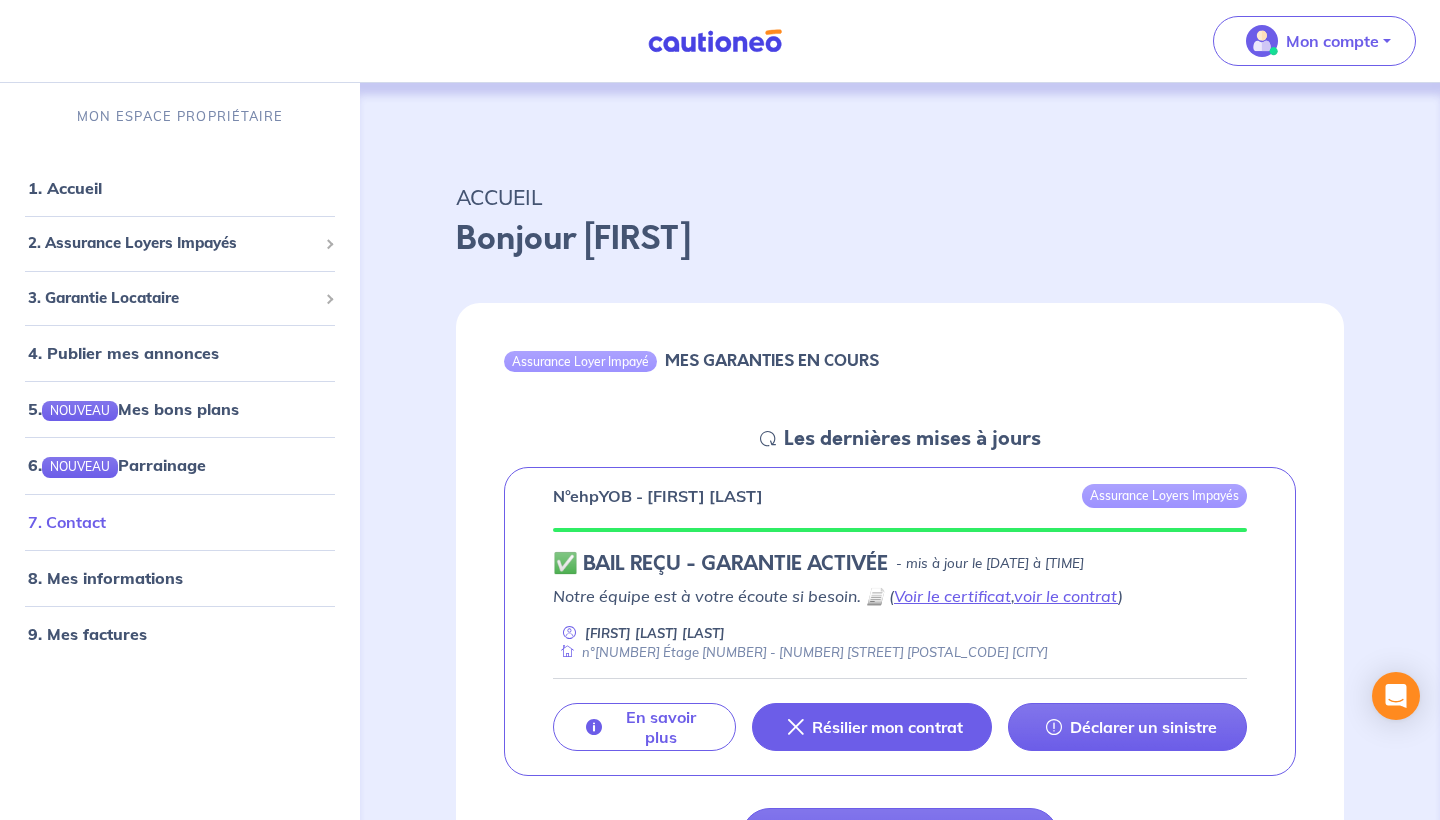 click on "7. Contact" at bounding box center (67, 522) 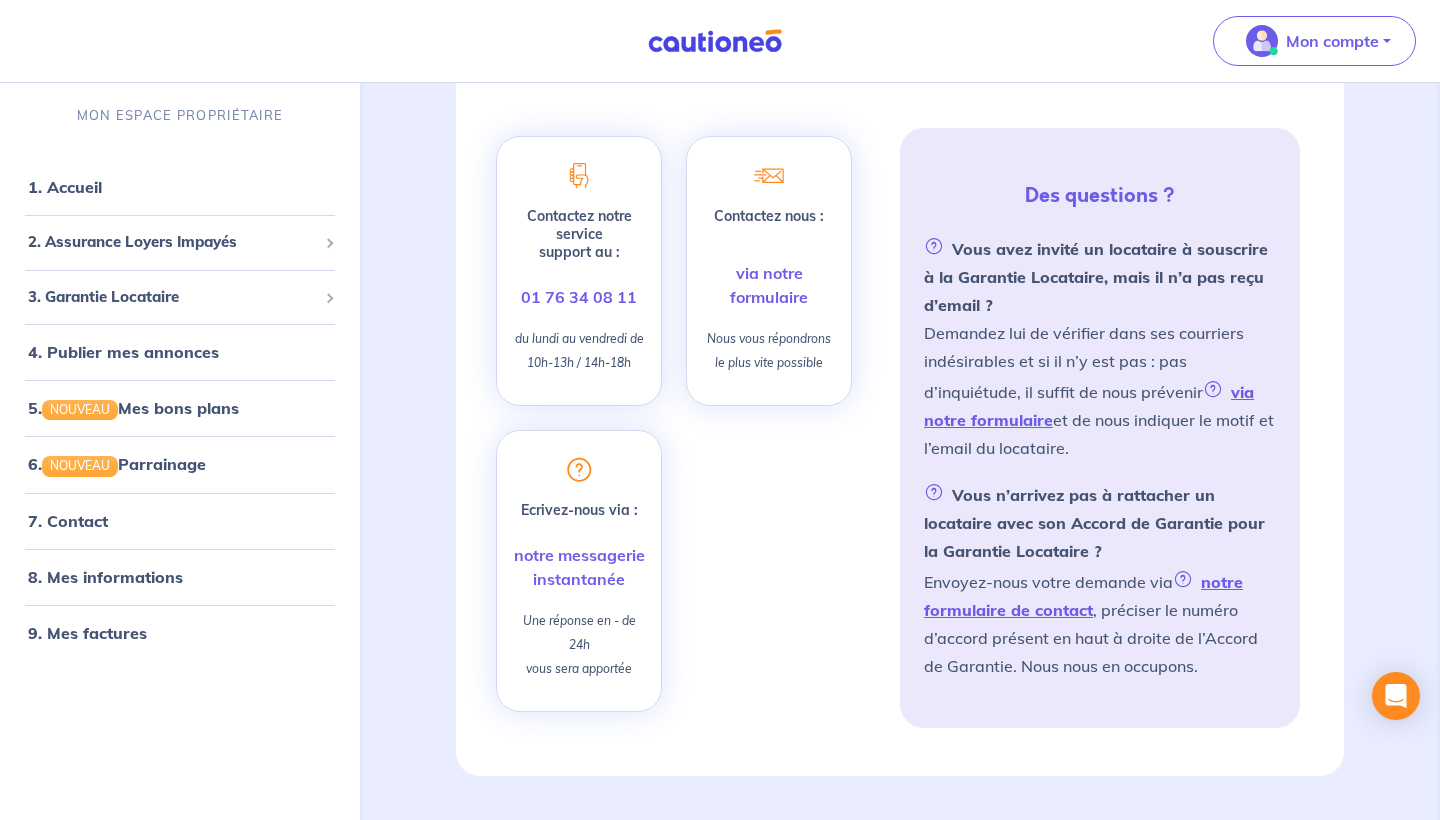 scroll, scrollTop: 338, scrollLeft: 0, axis: vertical 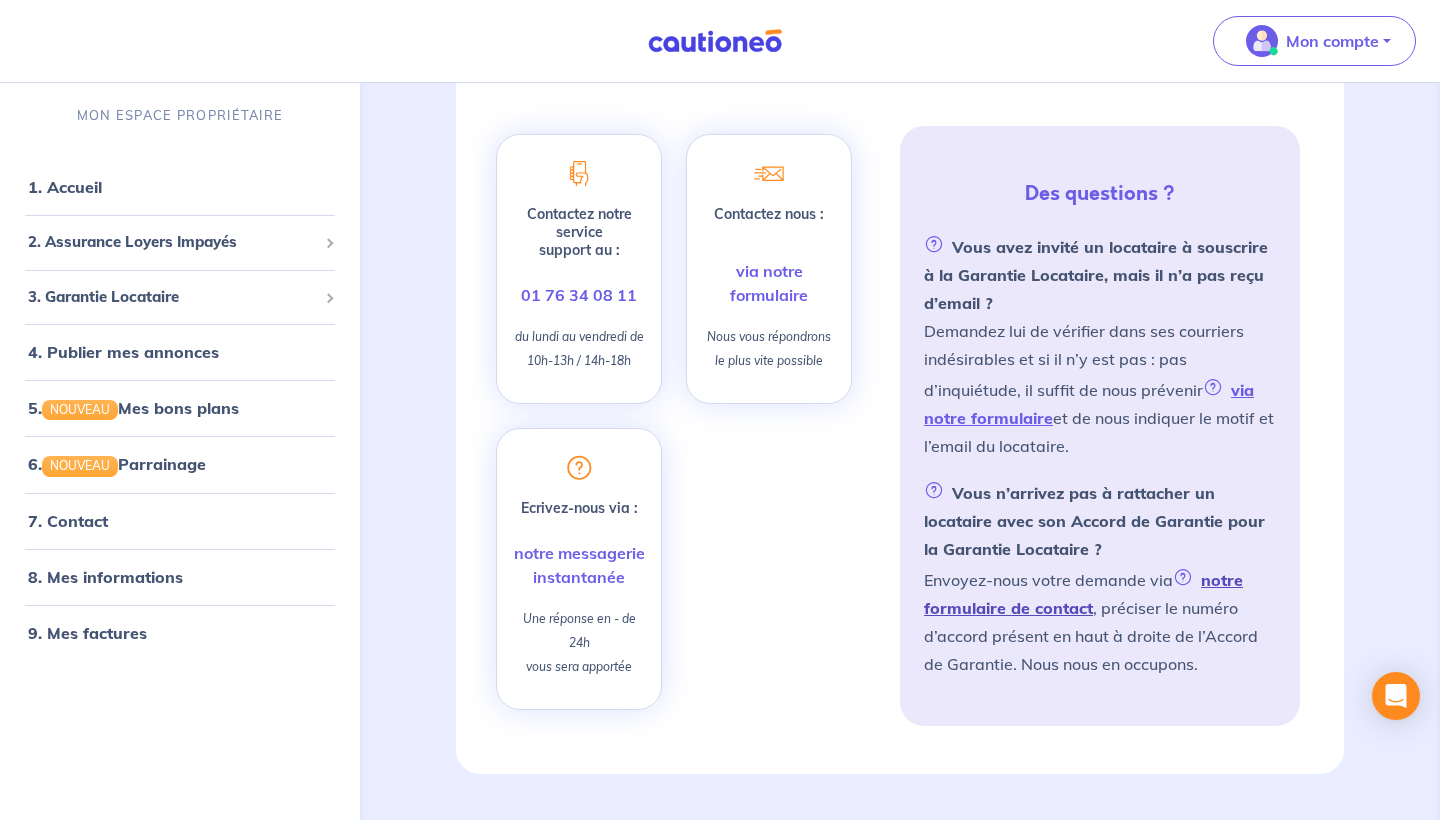 click on "notre formulaire de contact" at bounding box center [1089, 404] 